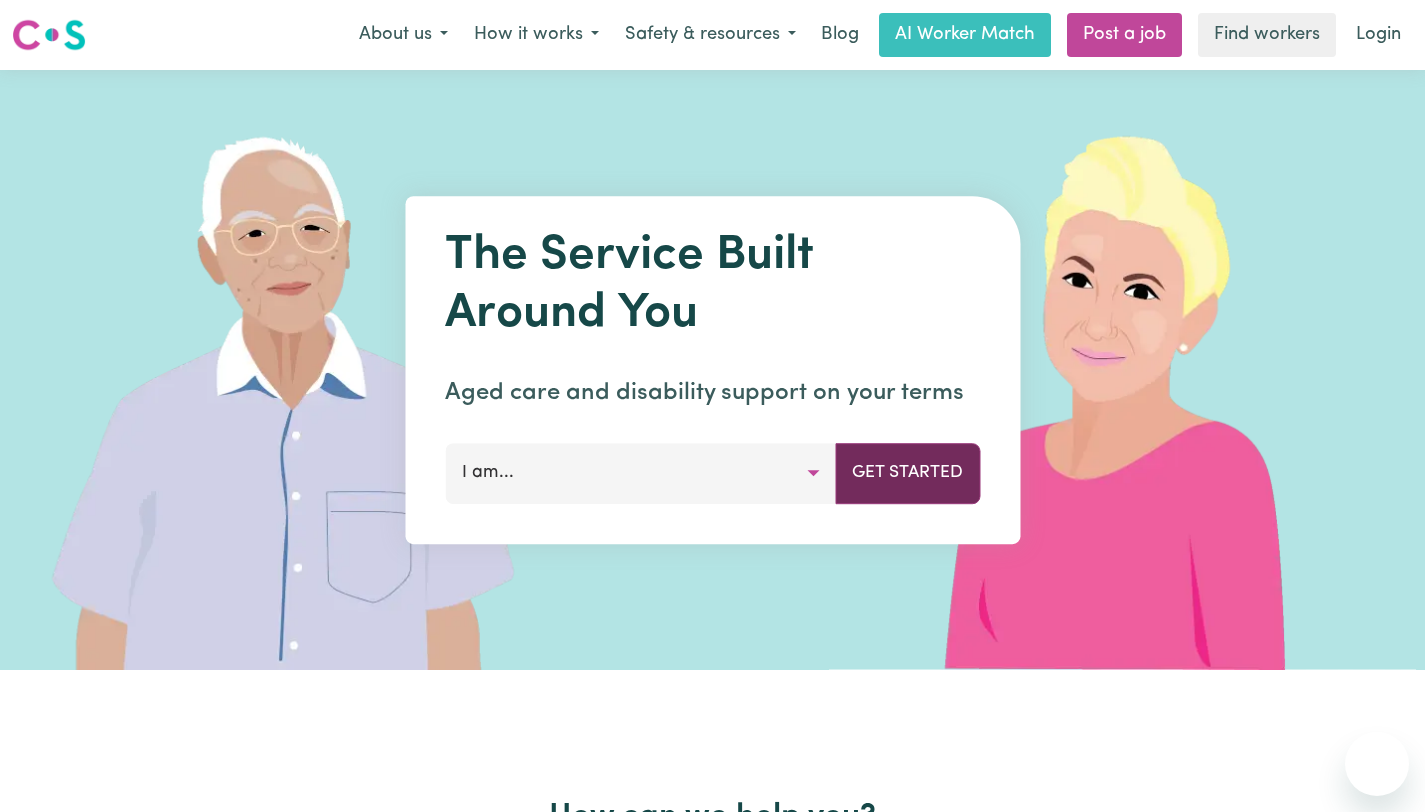 scroll, scrollTop: 0, scrollLeft: 0, axis: both 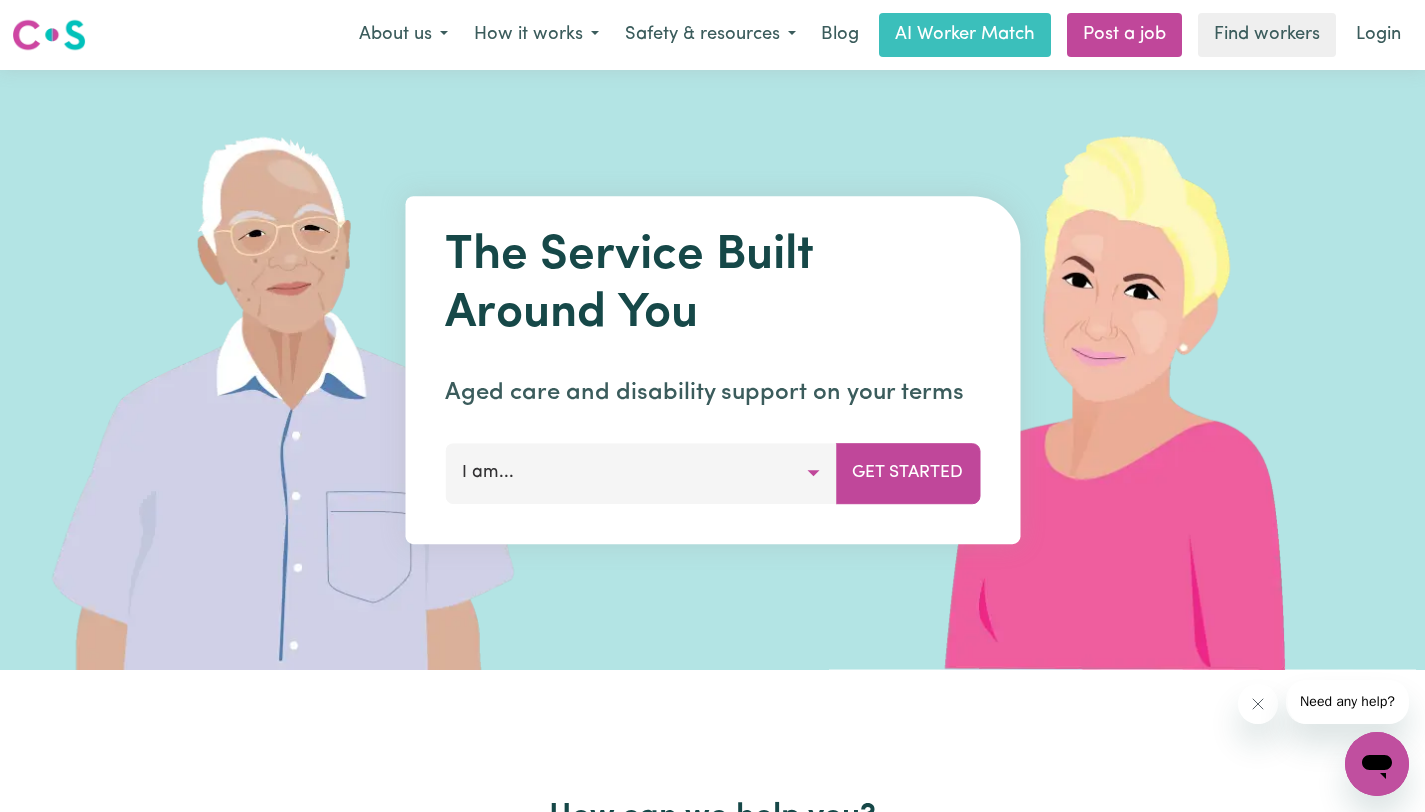 click on "I am..." at bounding box center (640, 473) 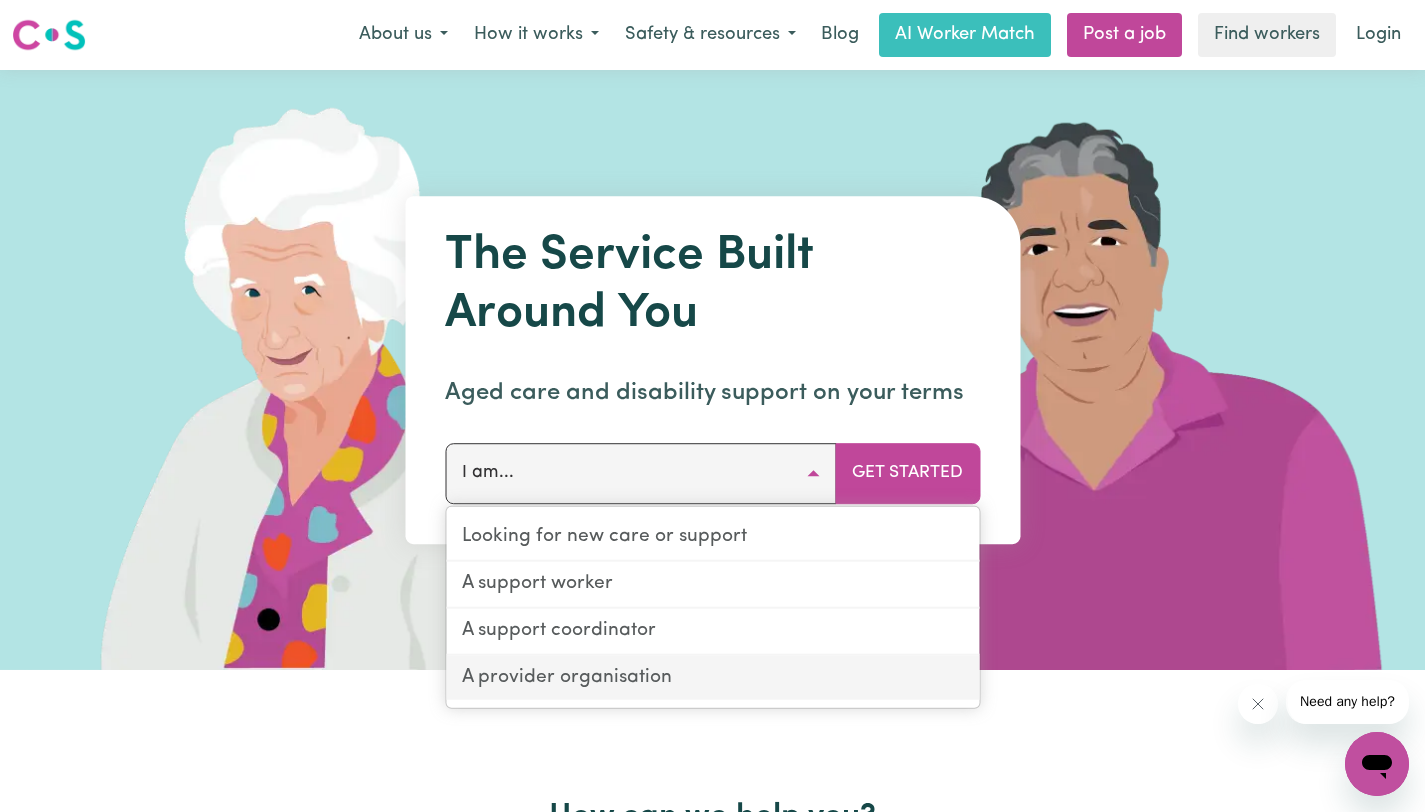 click on "A provider organisation" at bounding box center [712, 677] 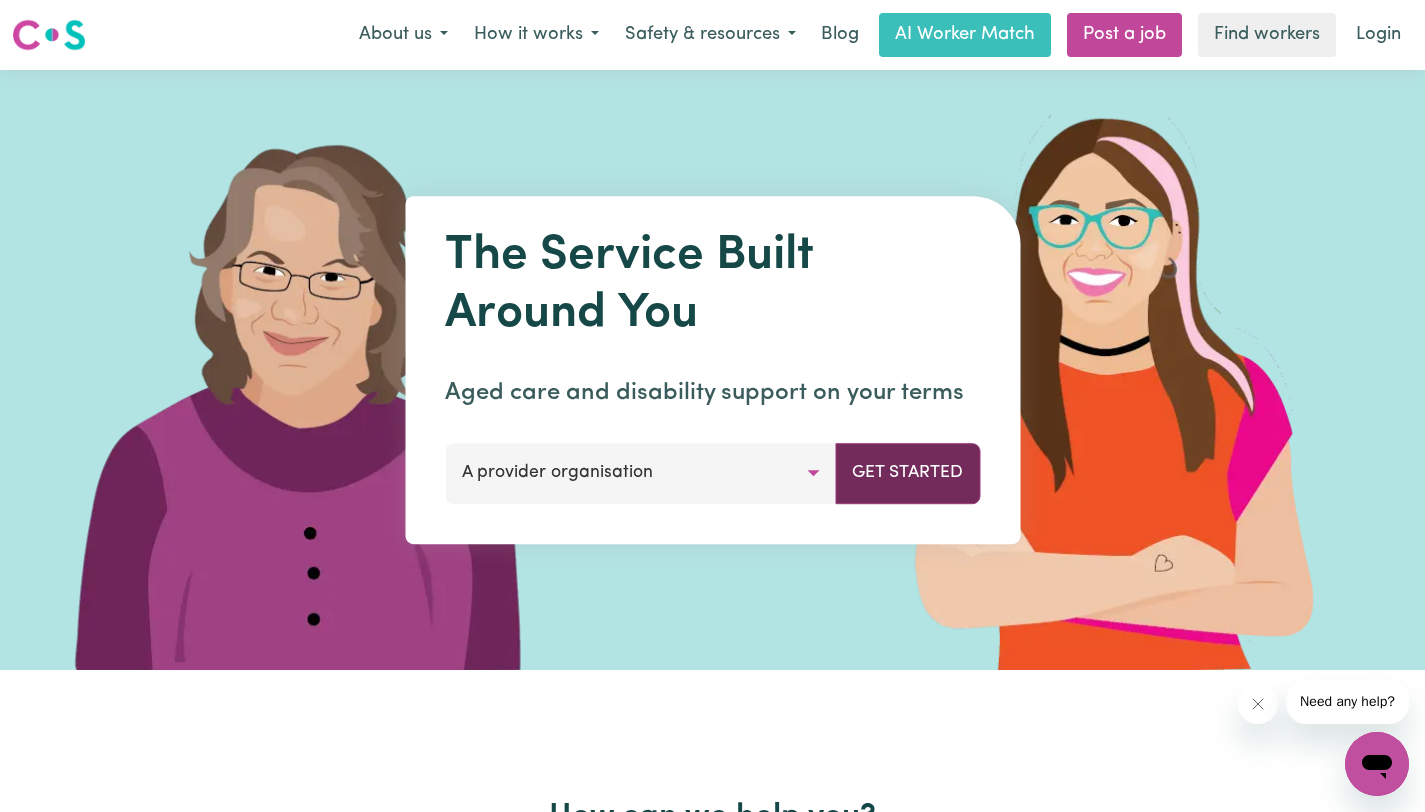 click on "Get Started" at bounding box center [907, 473] 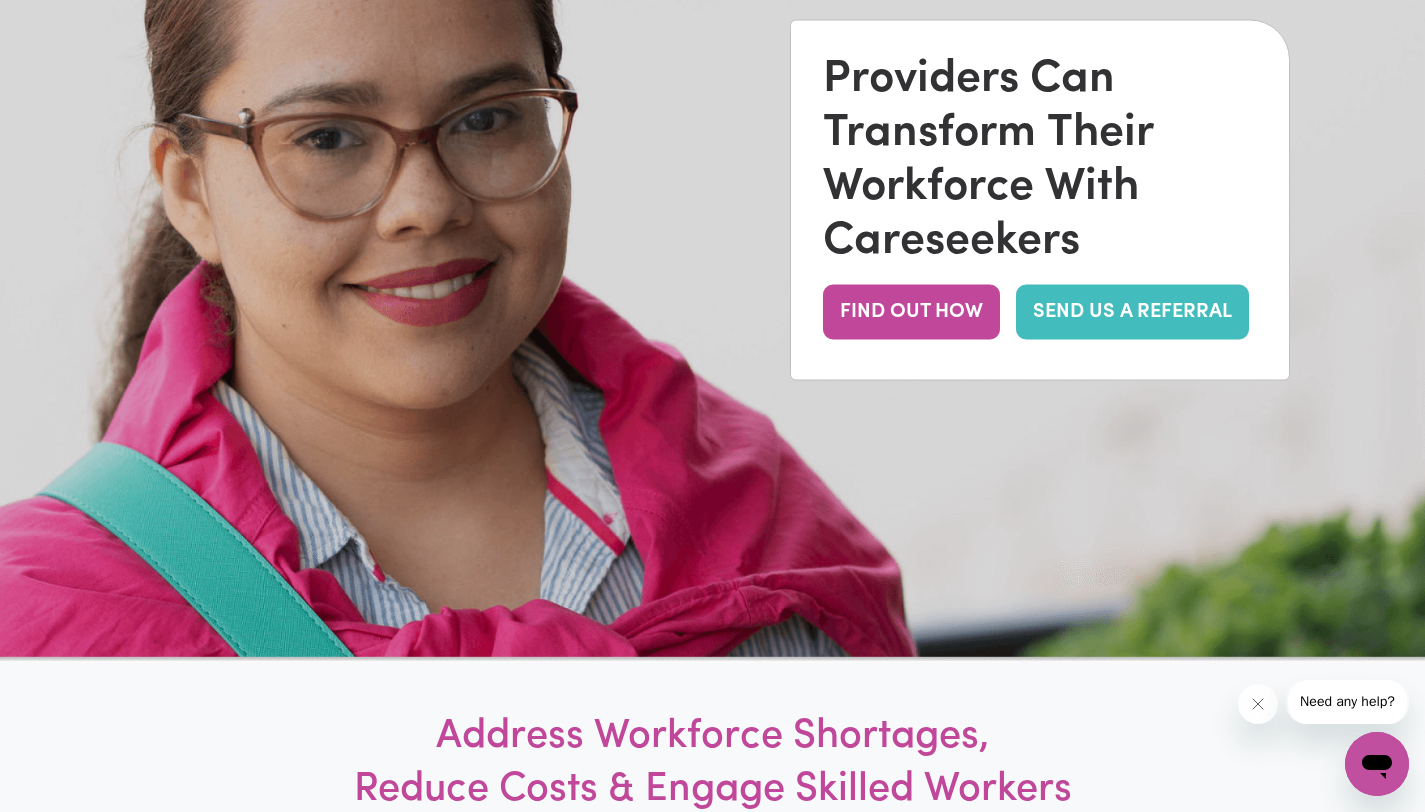 scroll, scrollTop: 0, scrollLeft: 0, axis: both 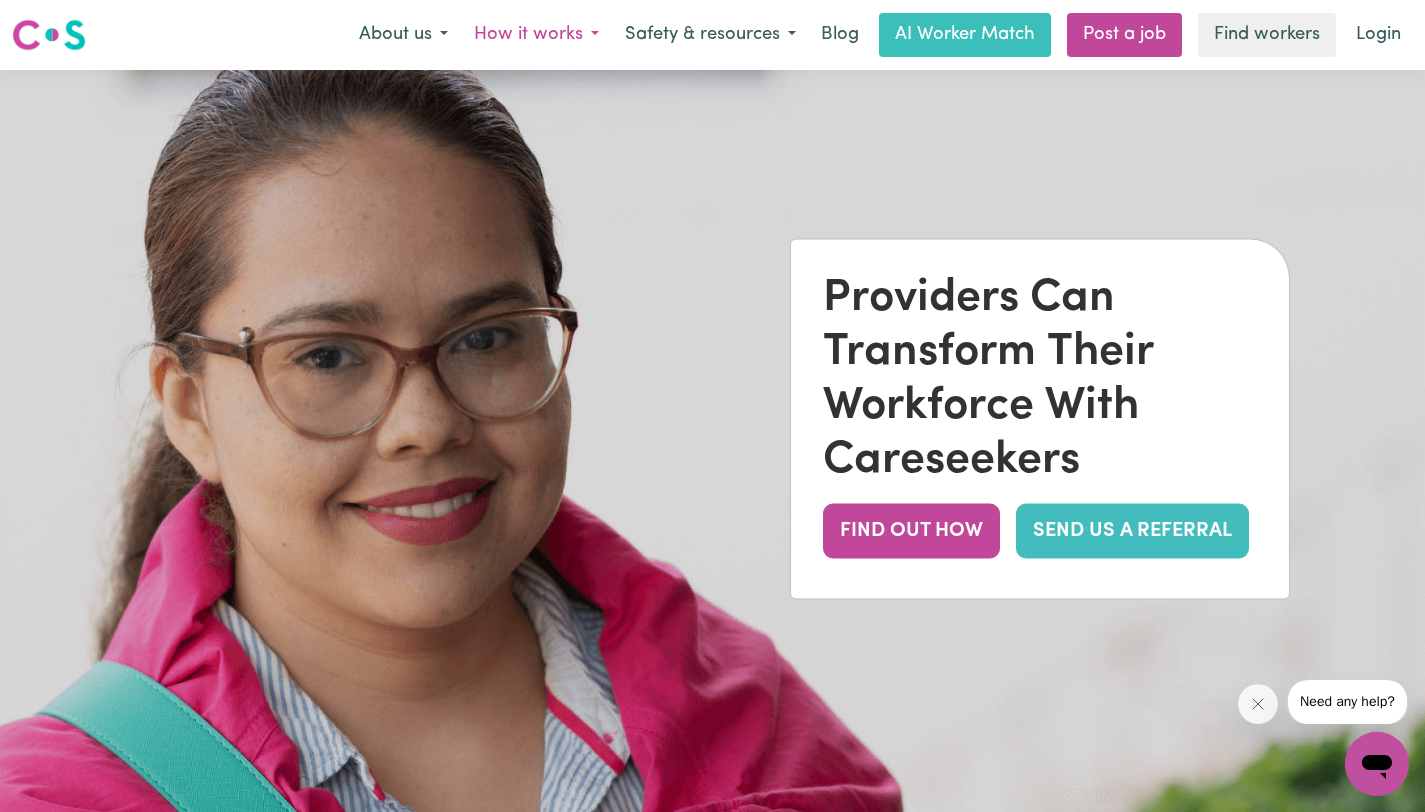 click on "How it works" at bounding box center [536, 35] 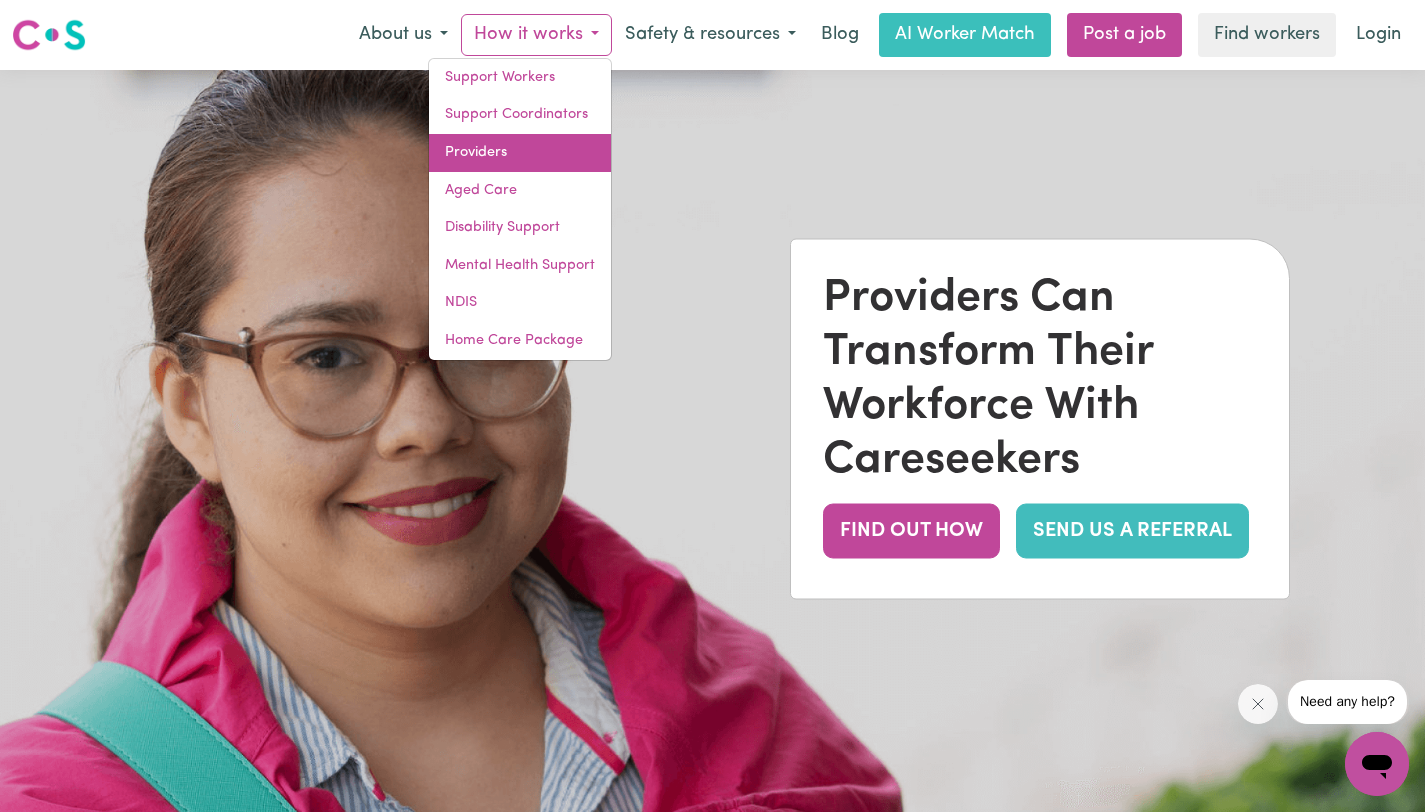 click on "Providers" at bounding box center (520, 153) 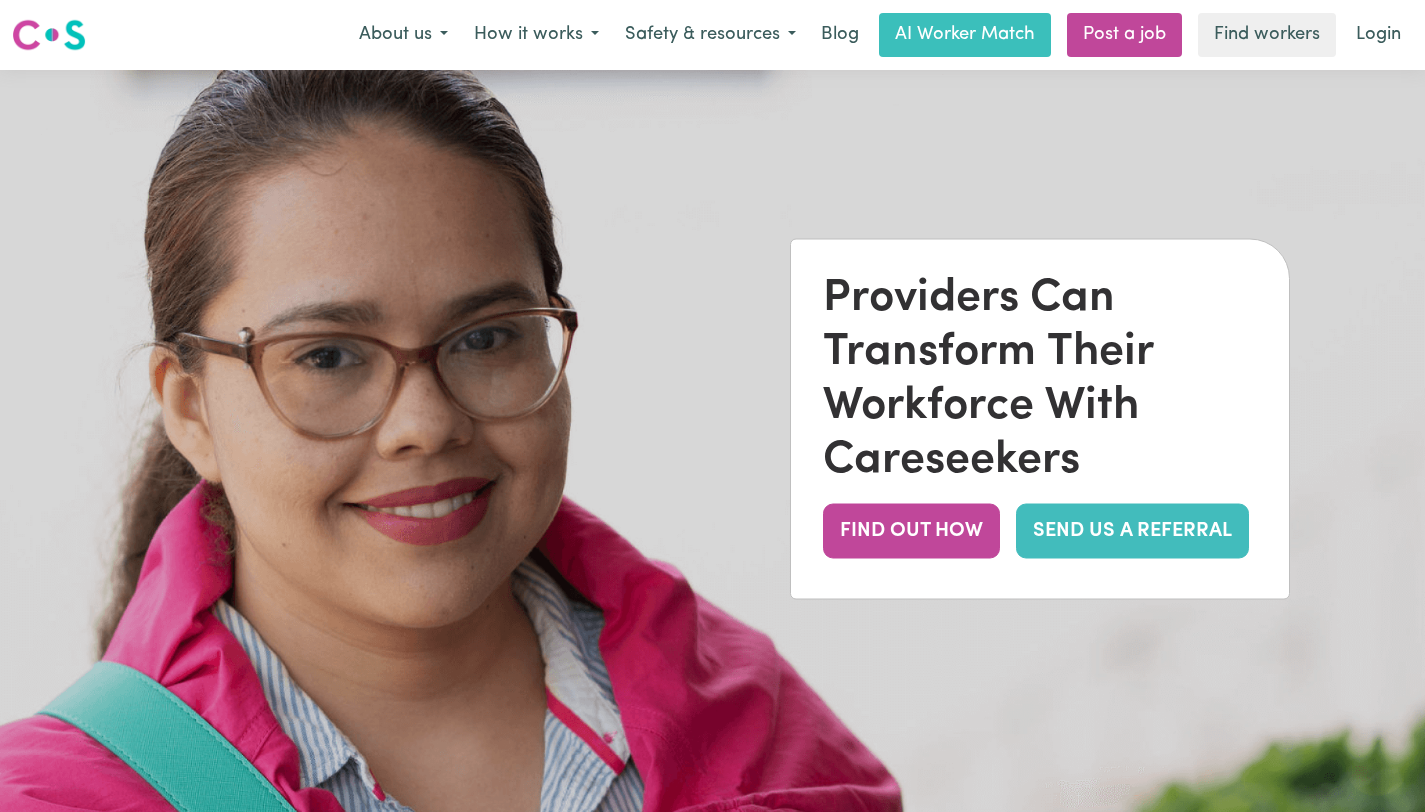 scroll, scrollTop: 0, scrollLeft: 0, axis: both 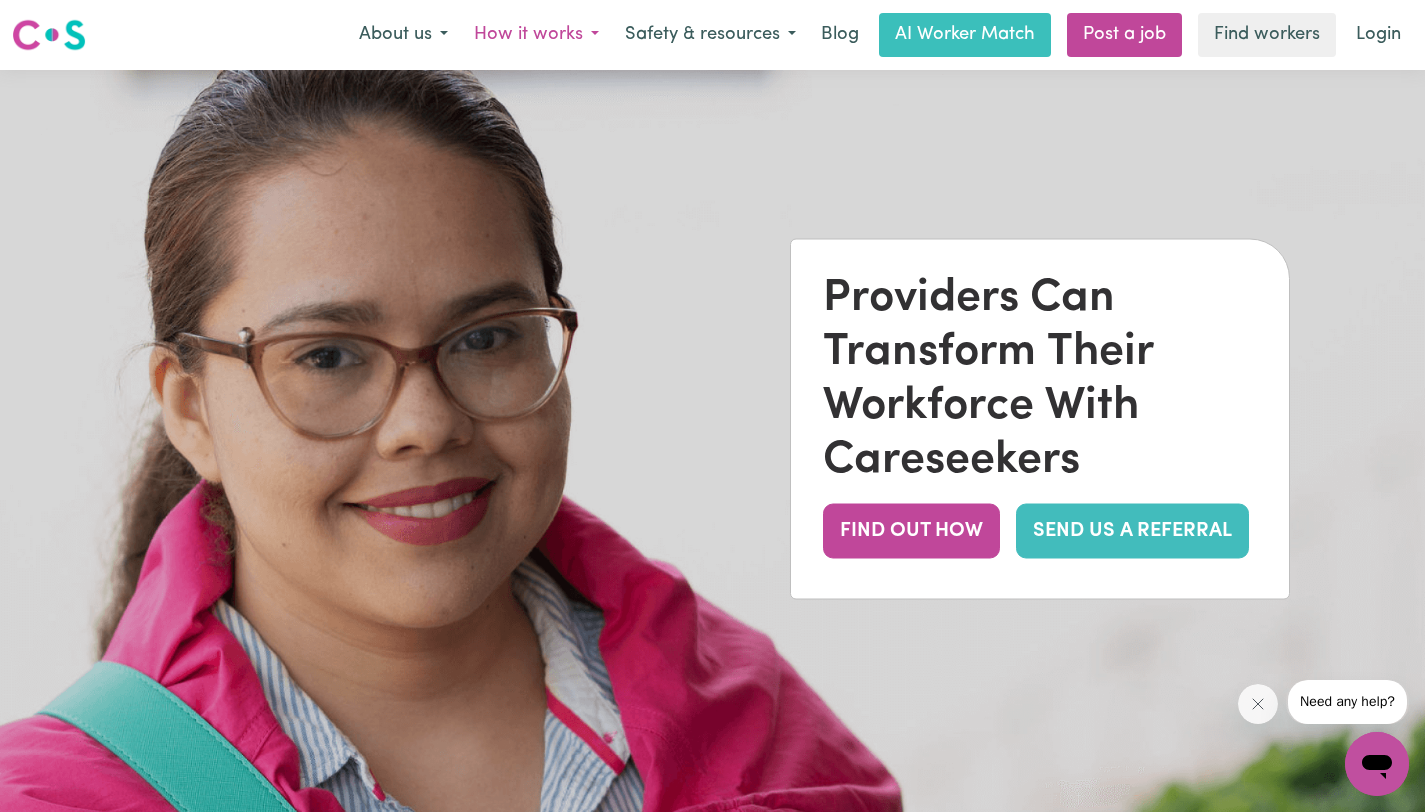 click on "How it works" at bounding box center [536, 35] 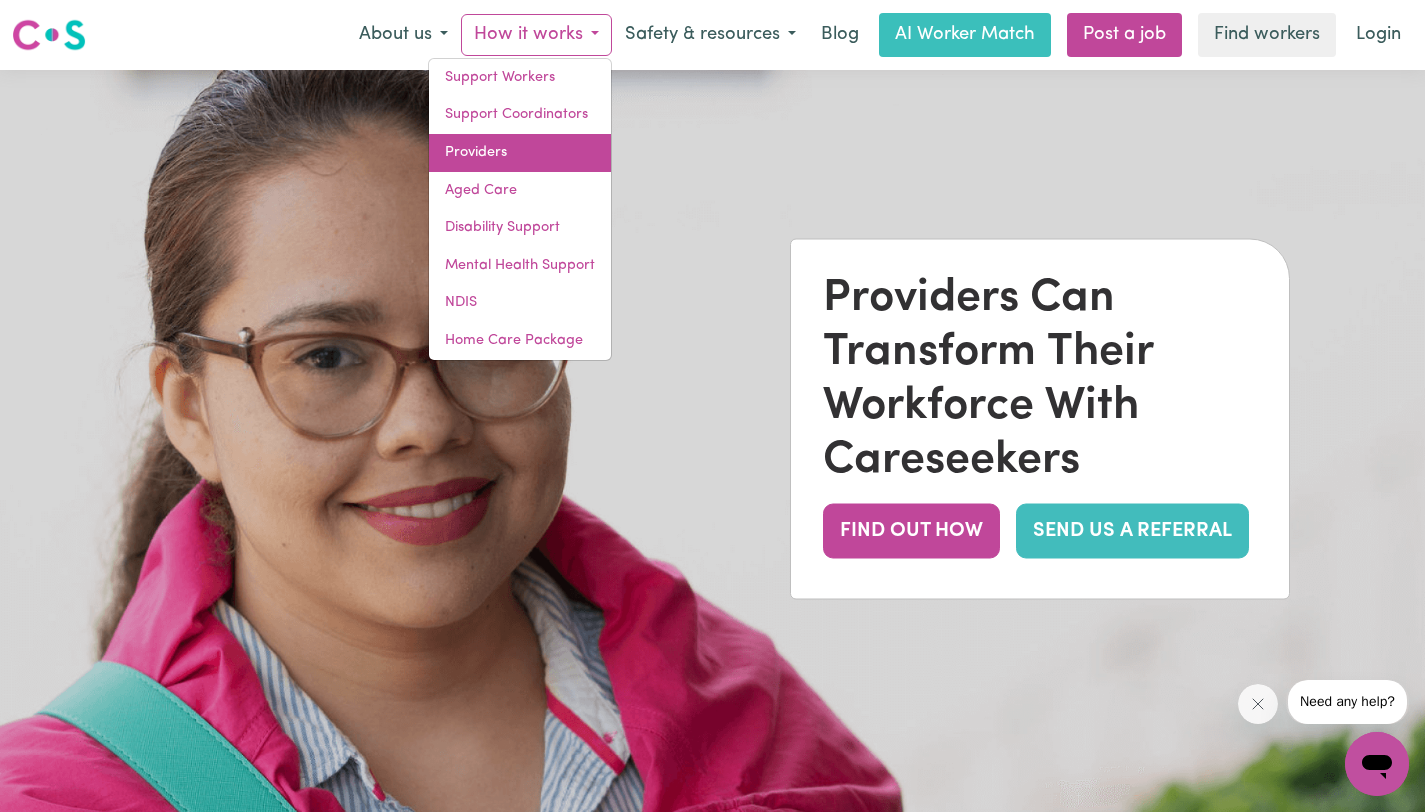 click on "Providers" at bounding box center [520, 153] 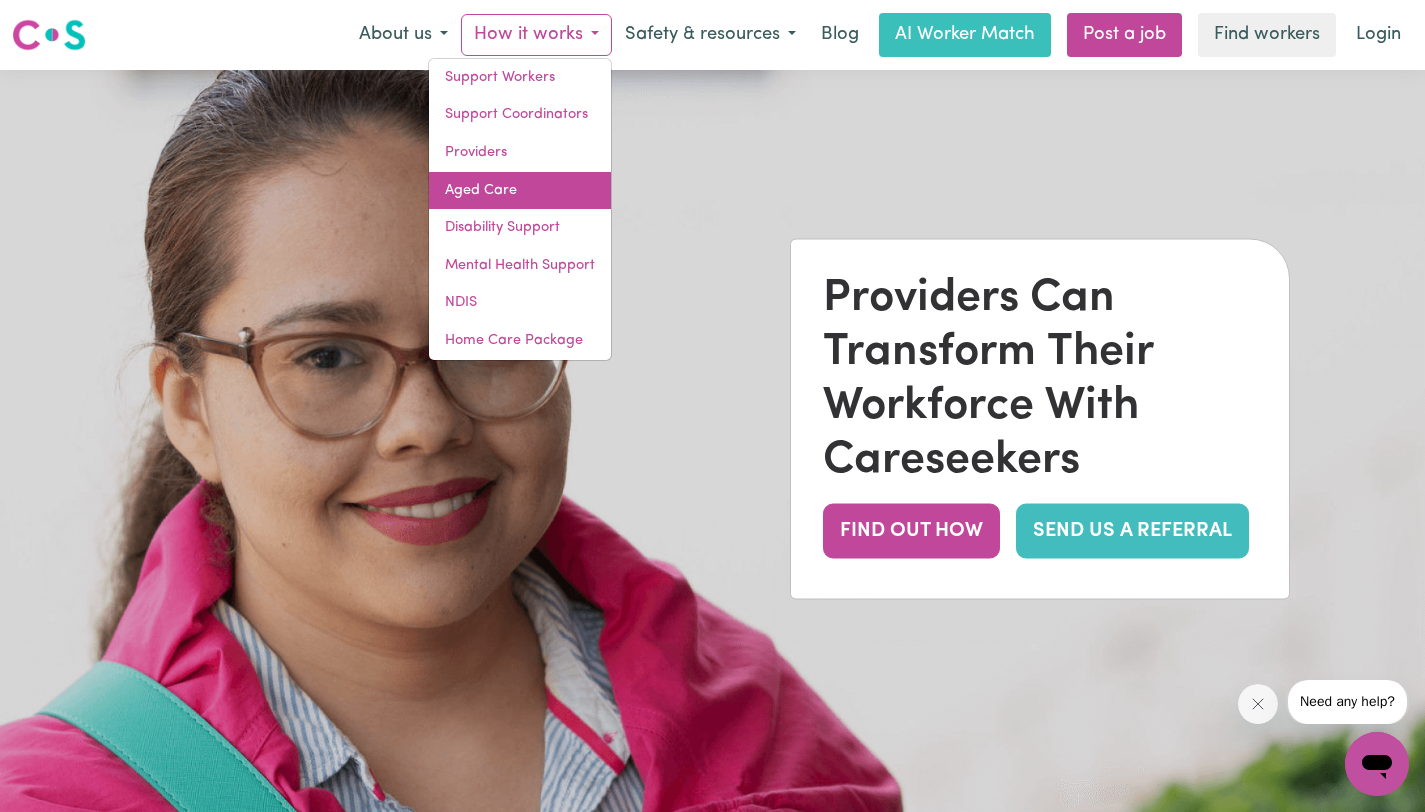 click on "Aged Care" at bounding box center [520, 191] 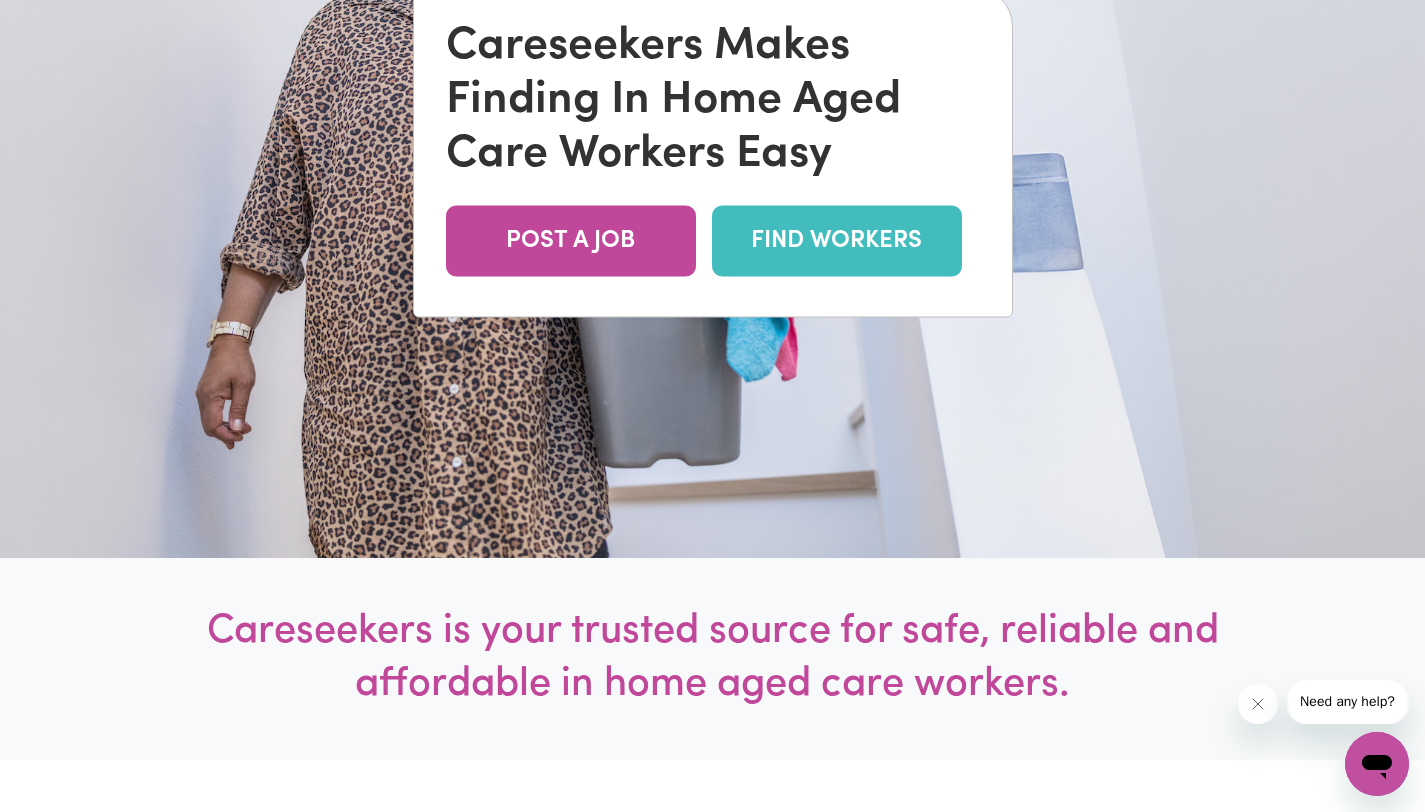 scroll, scrollTop: 0, scrollLeft: 0, axis: both 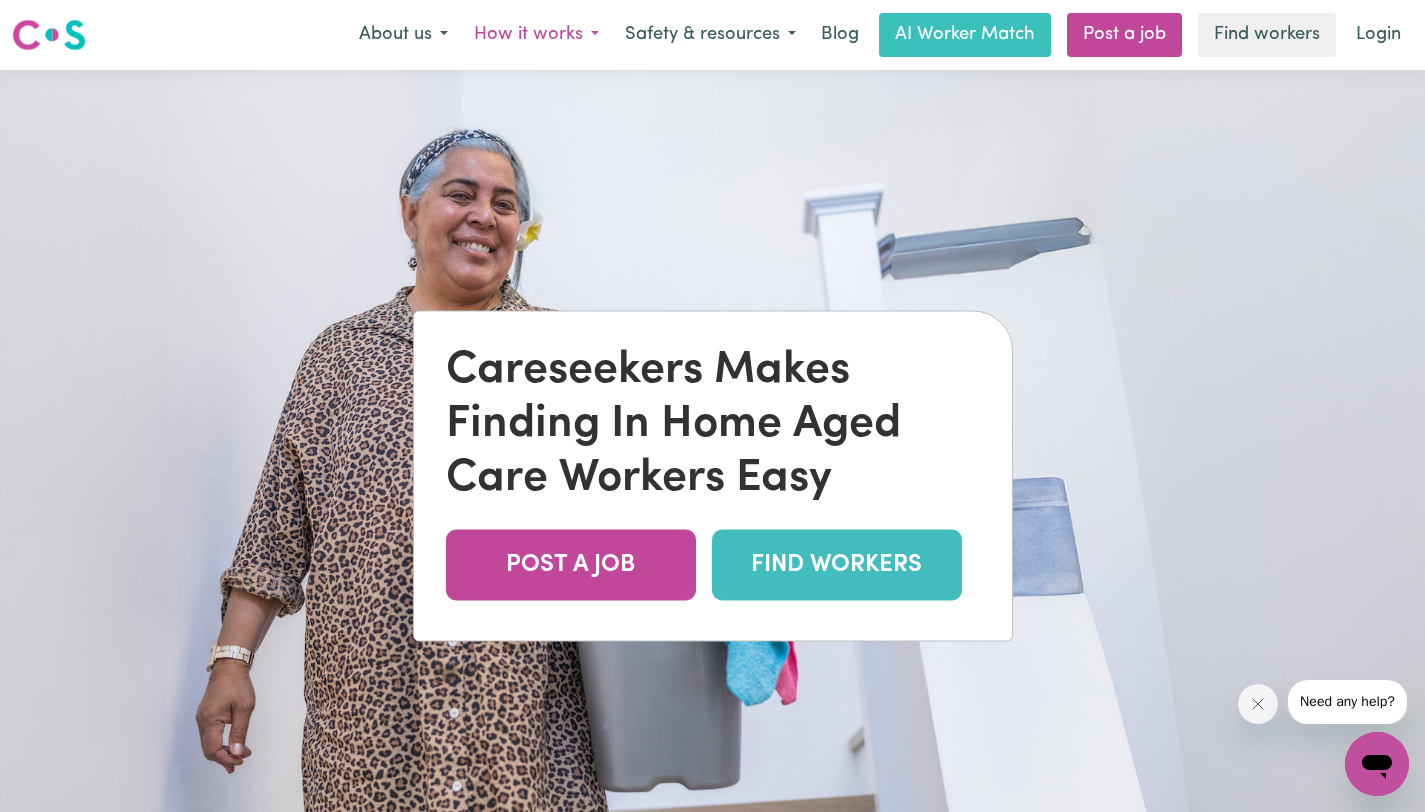 click on "How it works" at bounding box center (536, 35) 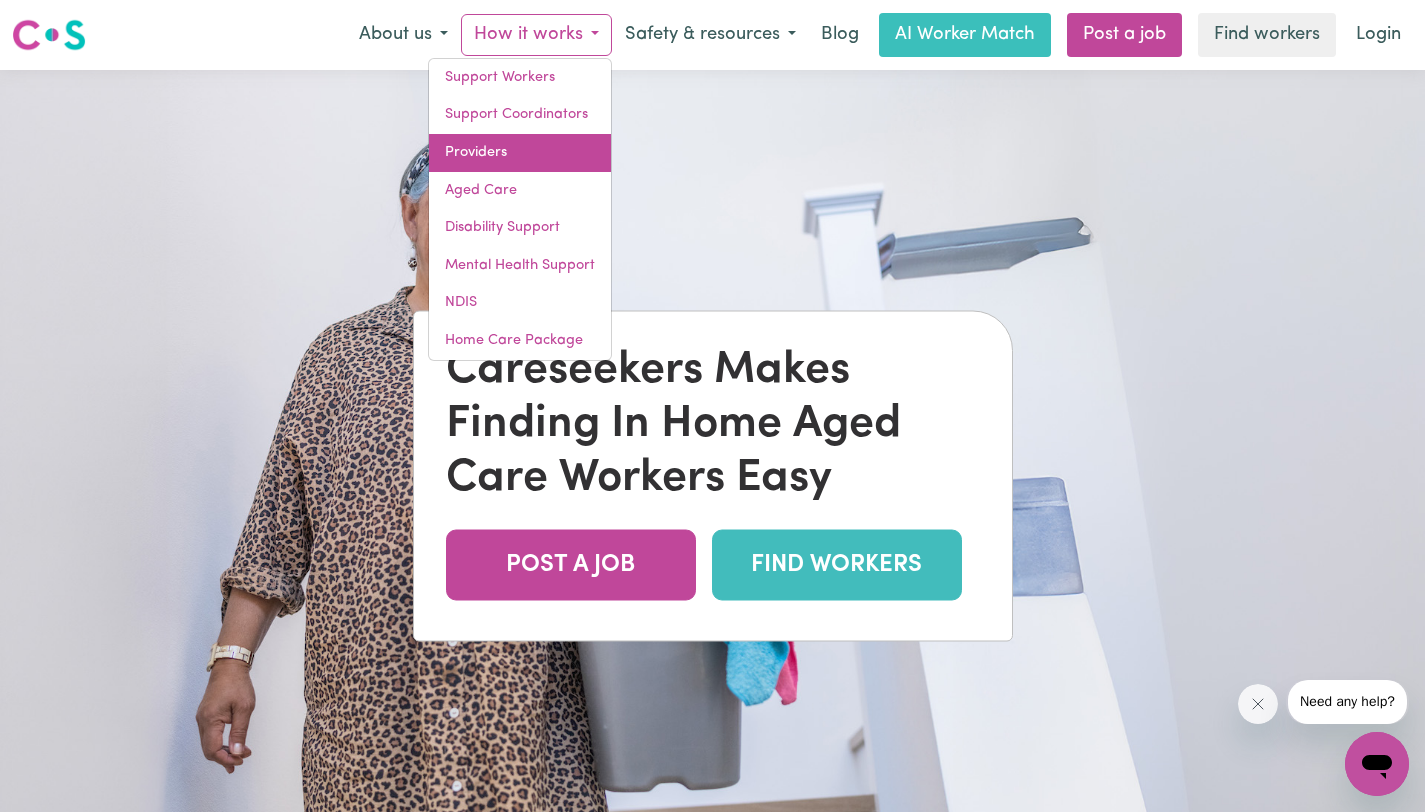 click on "Providers" at bounding box center (520, 153) 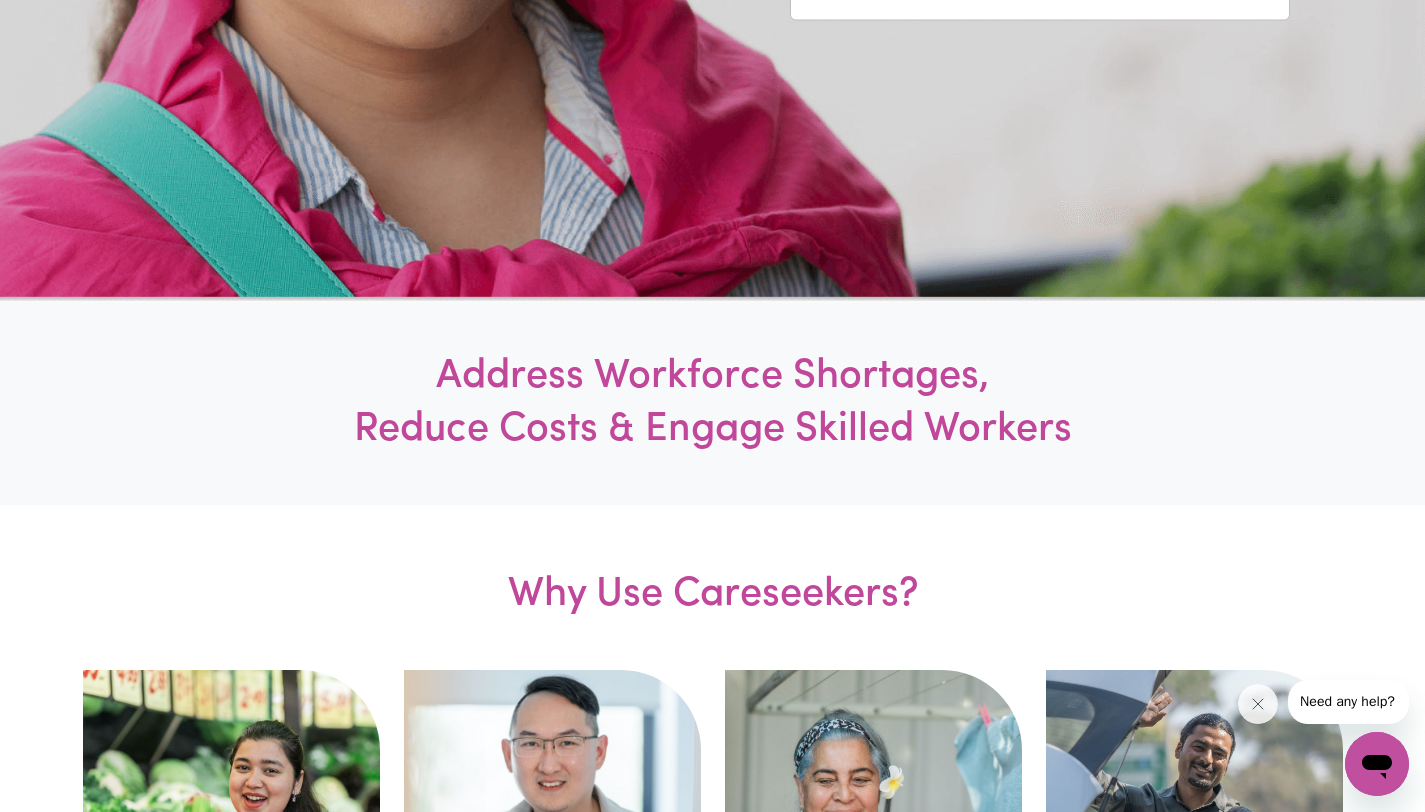 scroll, scrollTop: 0, scrollLeft: 0, axis: both 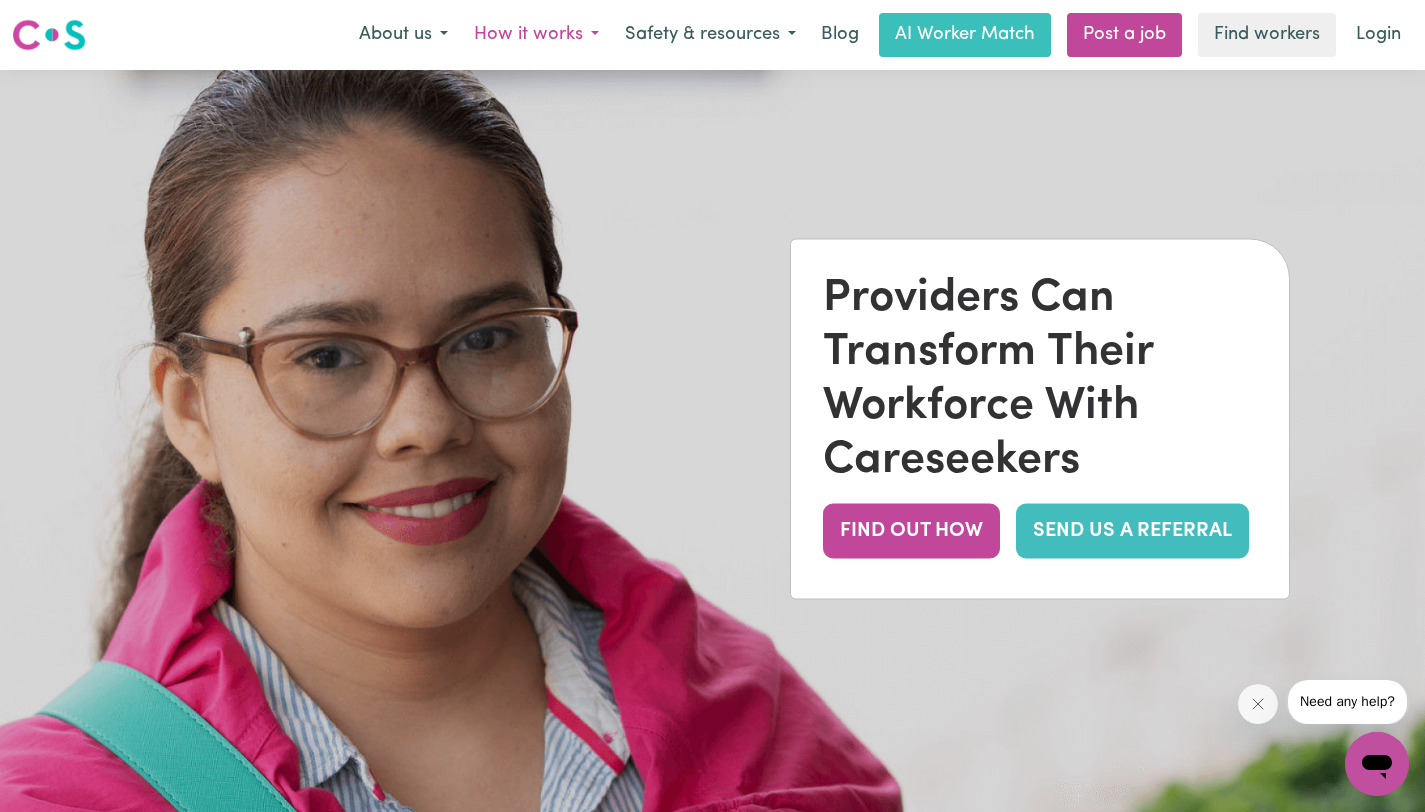 click on "How it works" at bounding box center (536, 35) 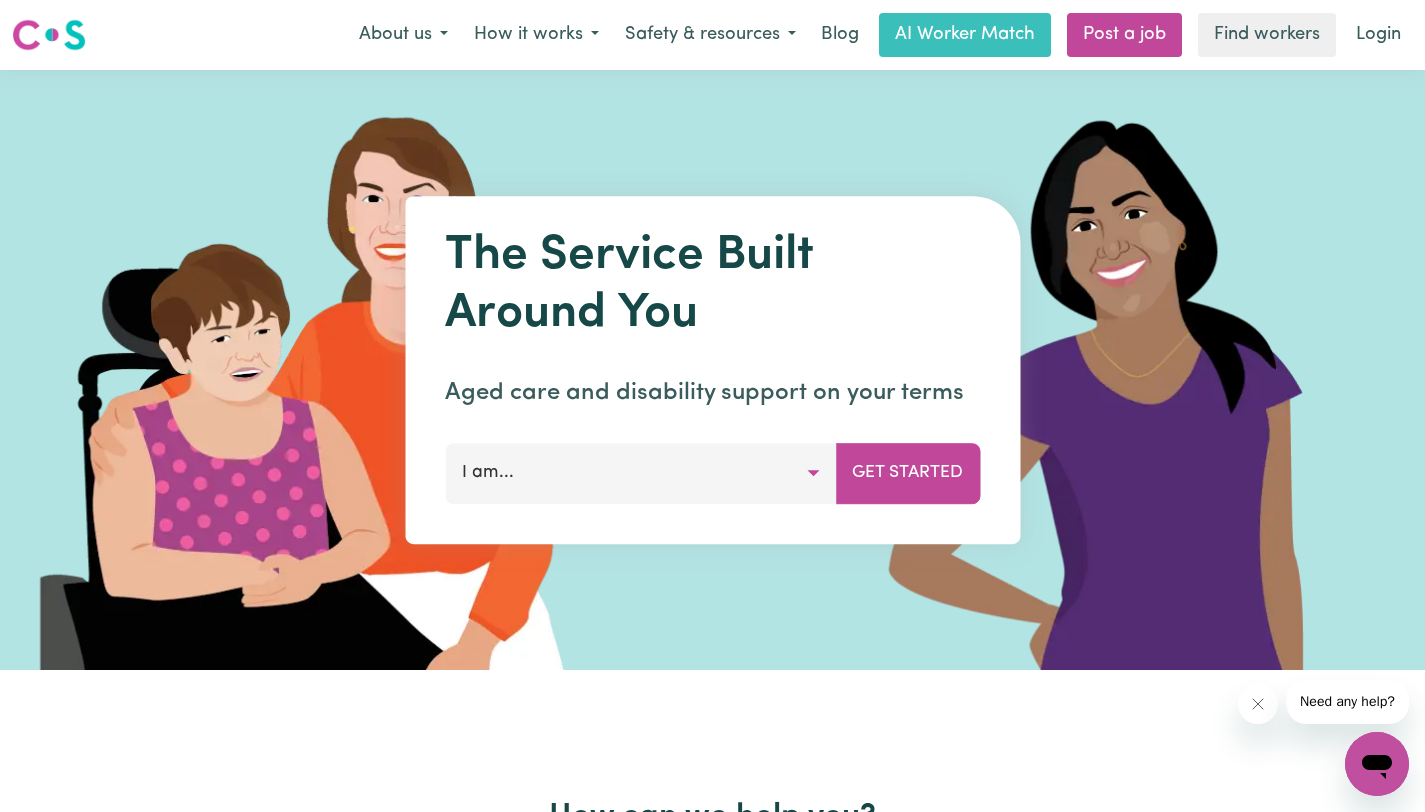 click on "I am..." at bounding box center [640, 473] 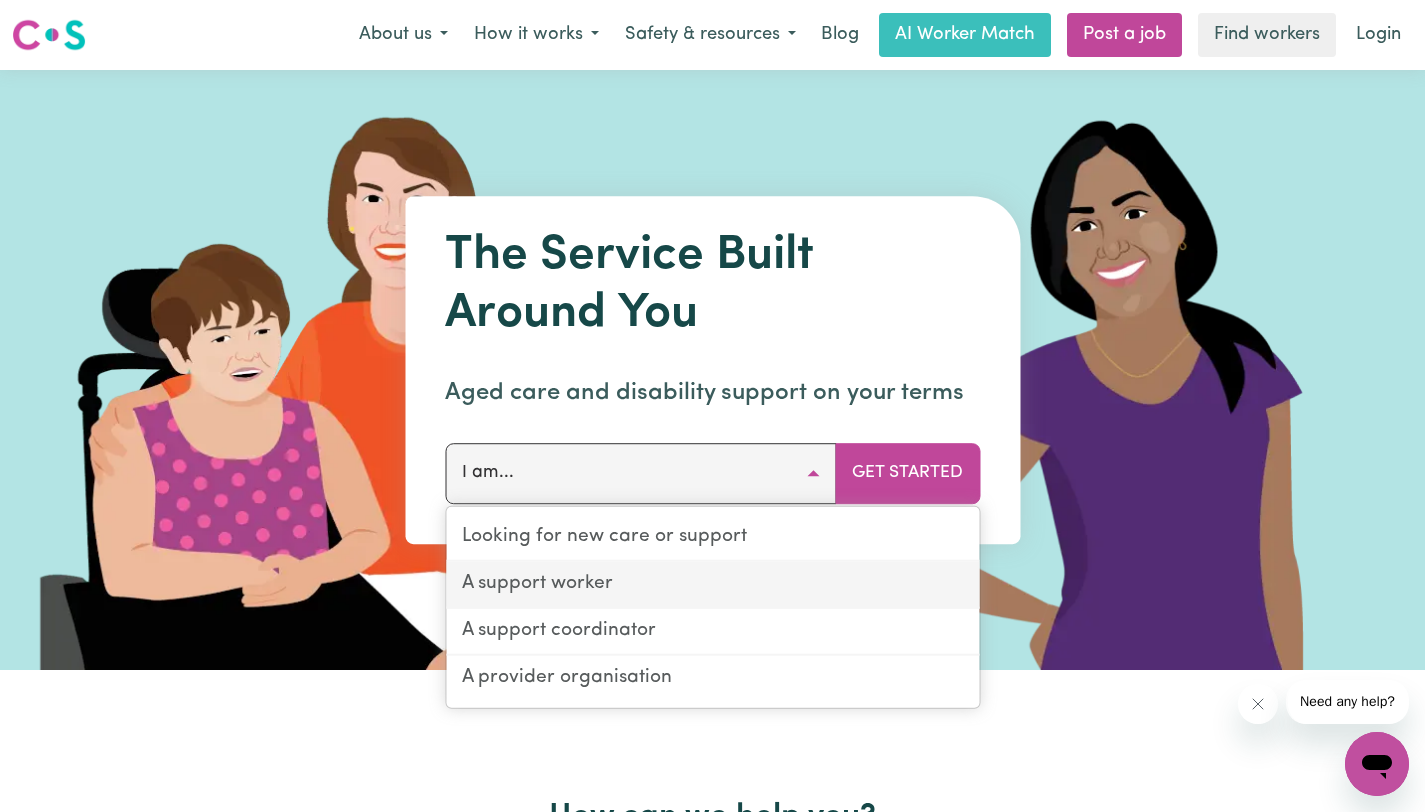click on "A support worker" at bounding box center (712, 585) 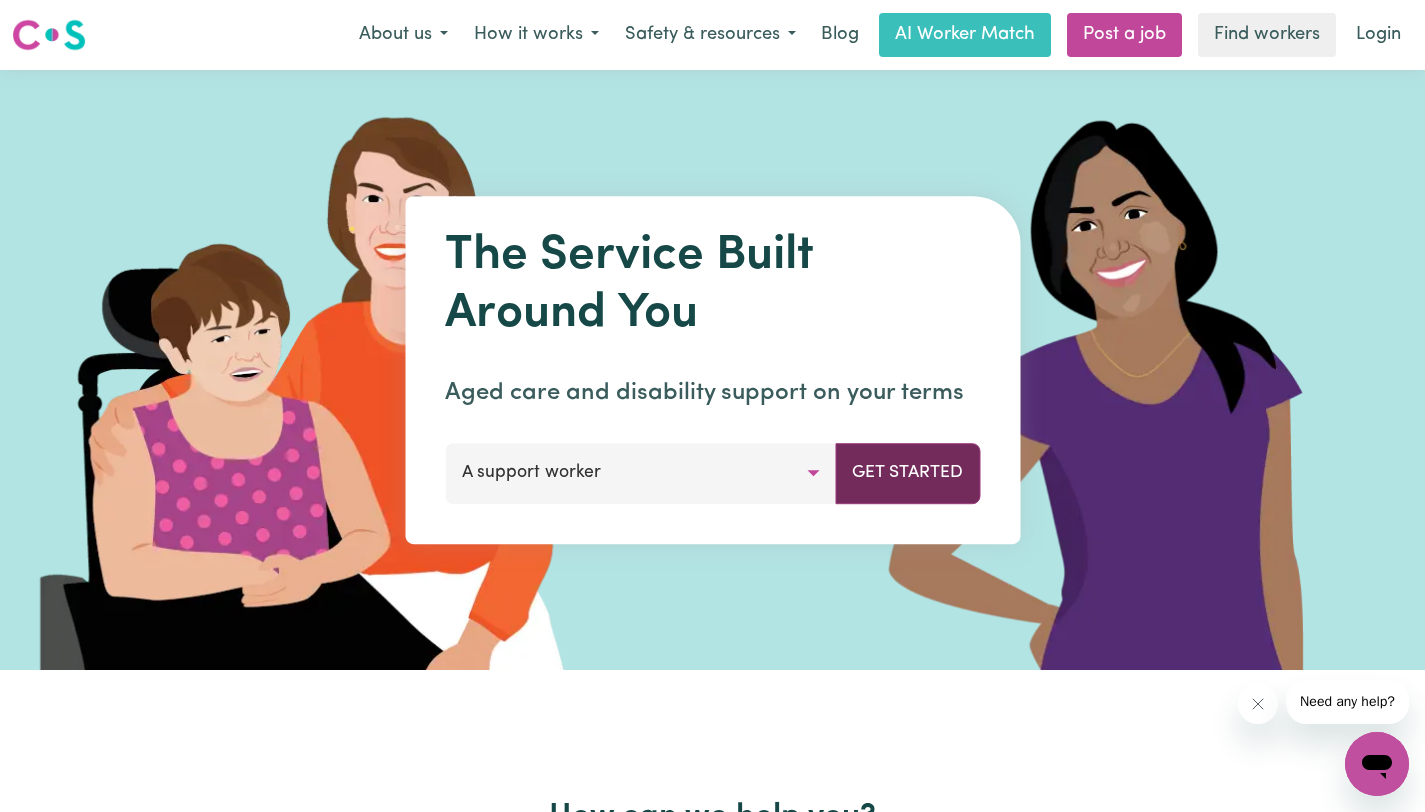 click on "Get Started" at bounding box center [907, 473] 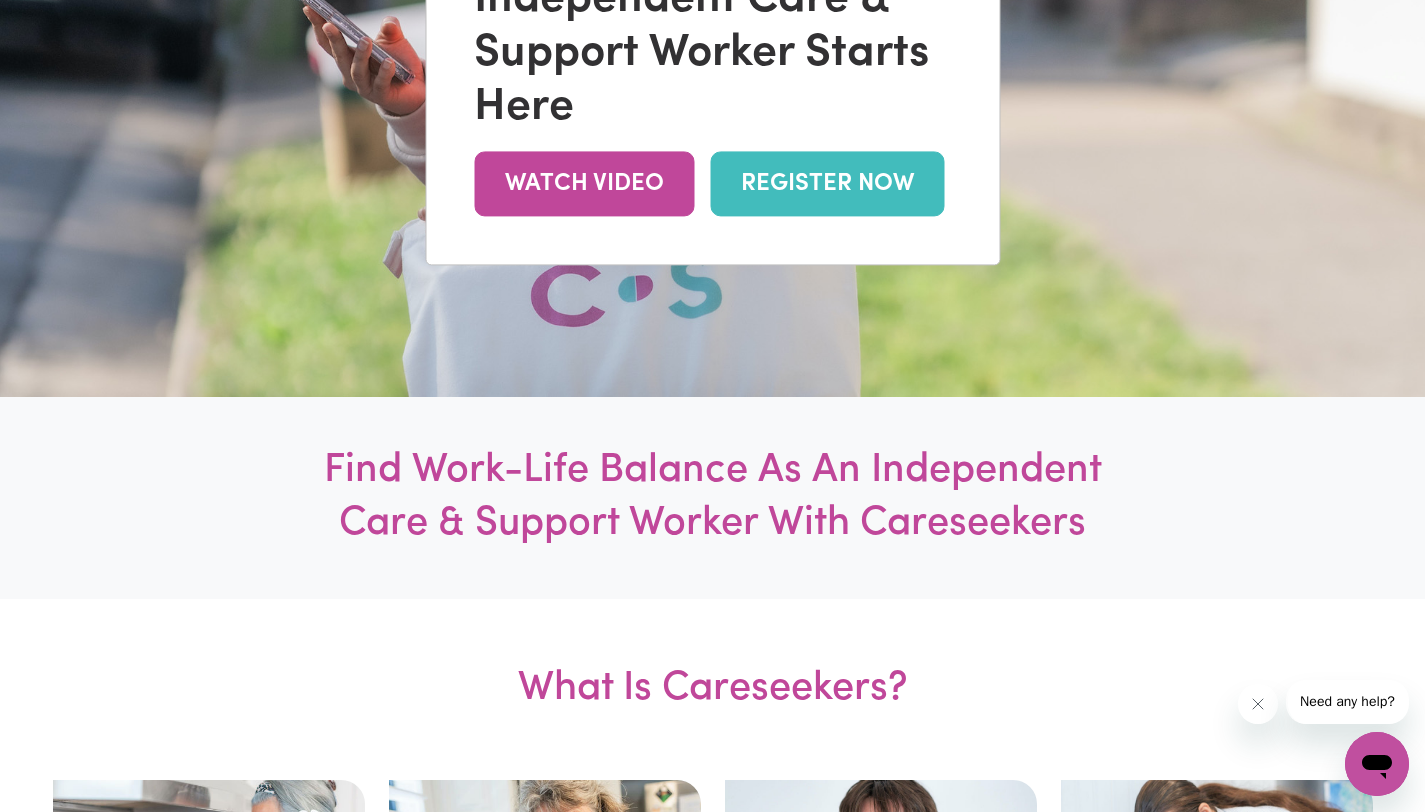scroll, scrollTop: 224, scrollLeft: 0, axis: vertical 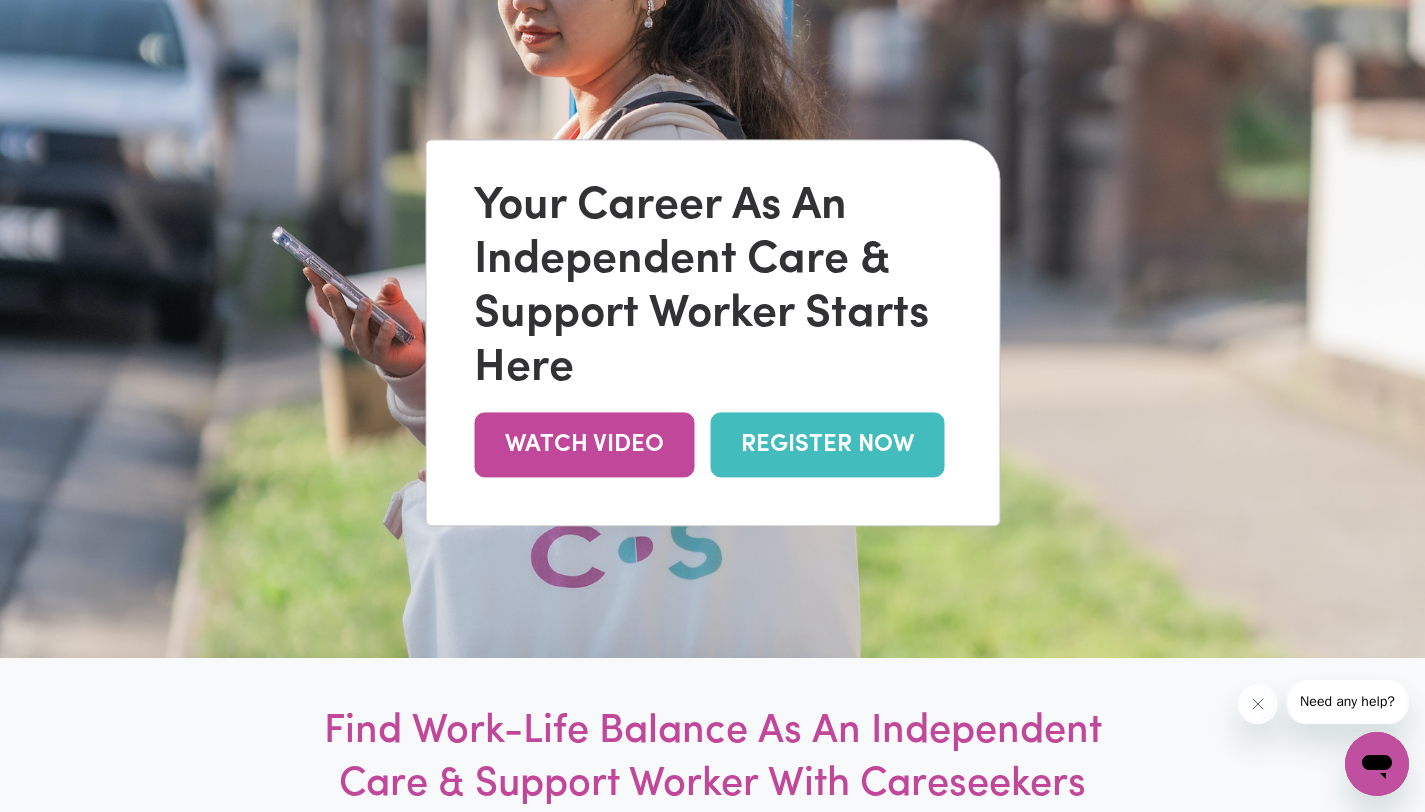 click on "REGISTER NOW" at bounding box center [827, 445] 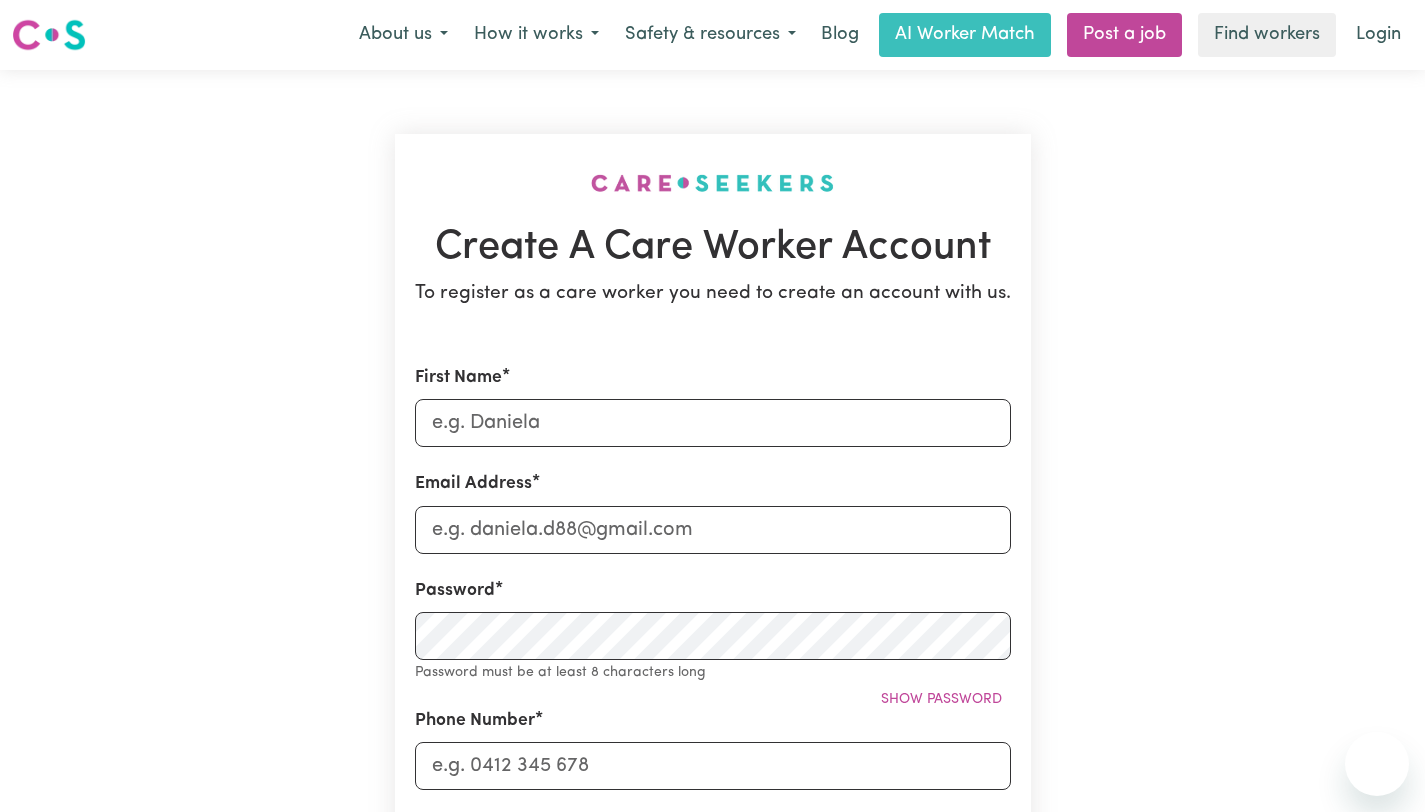 scroll, scrollTop: 0, scrollLeft: 0, axis: both 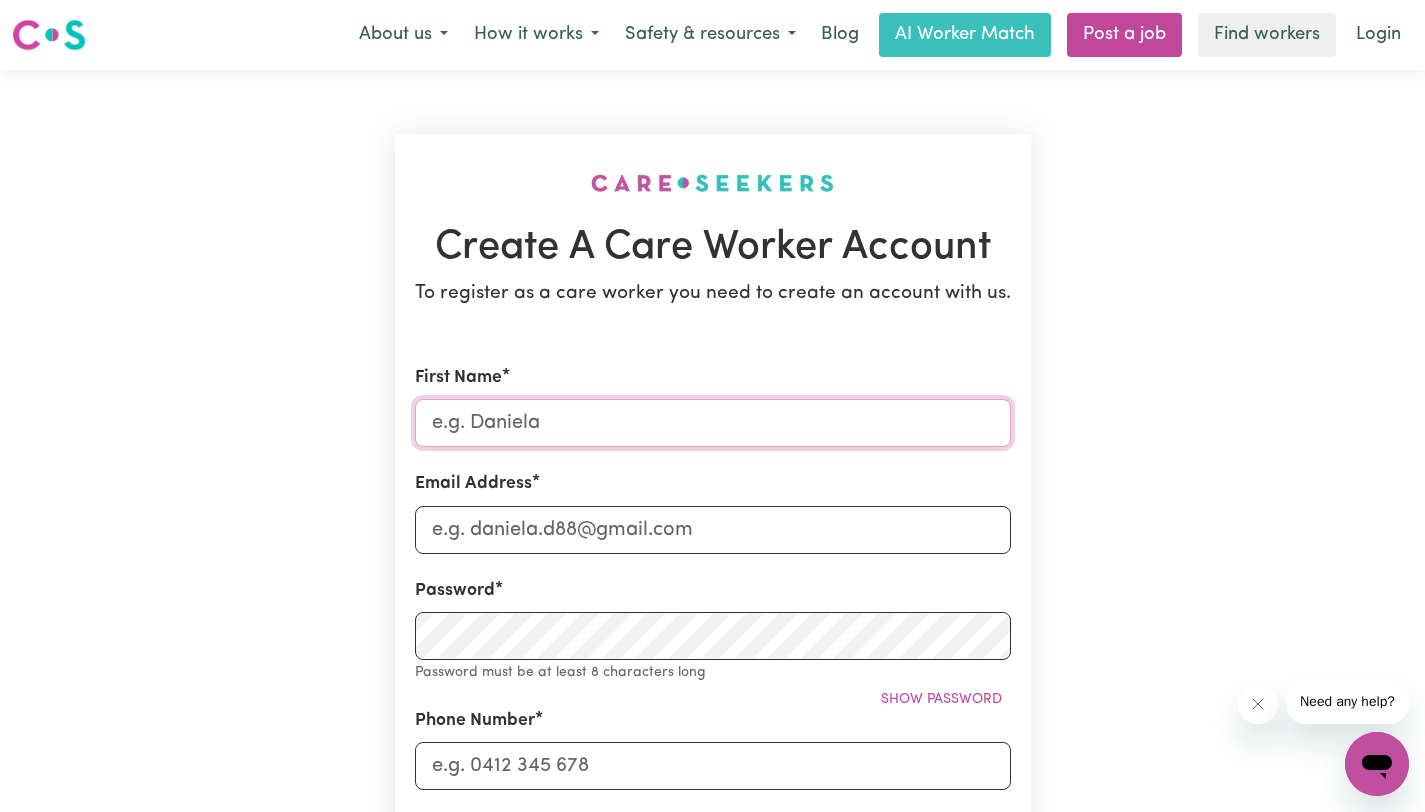 click on "First Name" at bounding box center (713, 423) 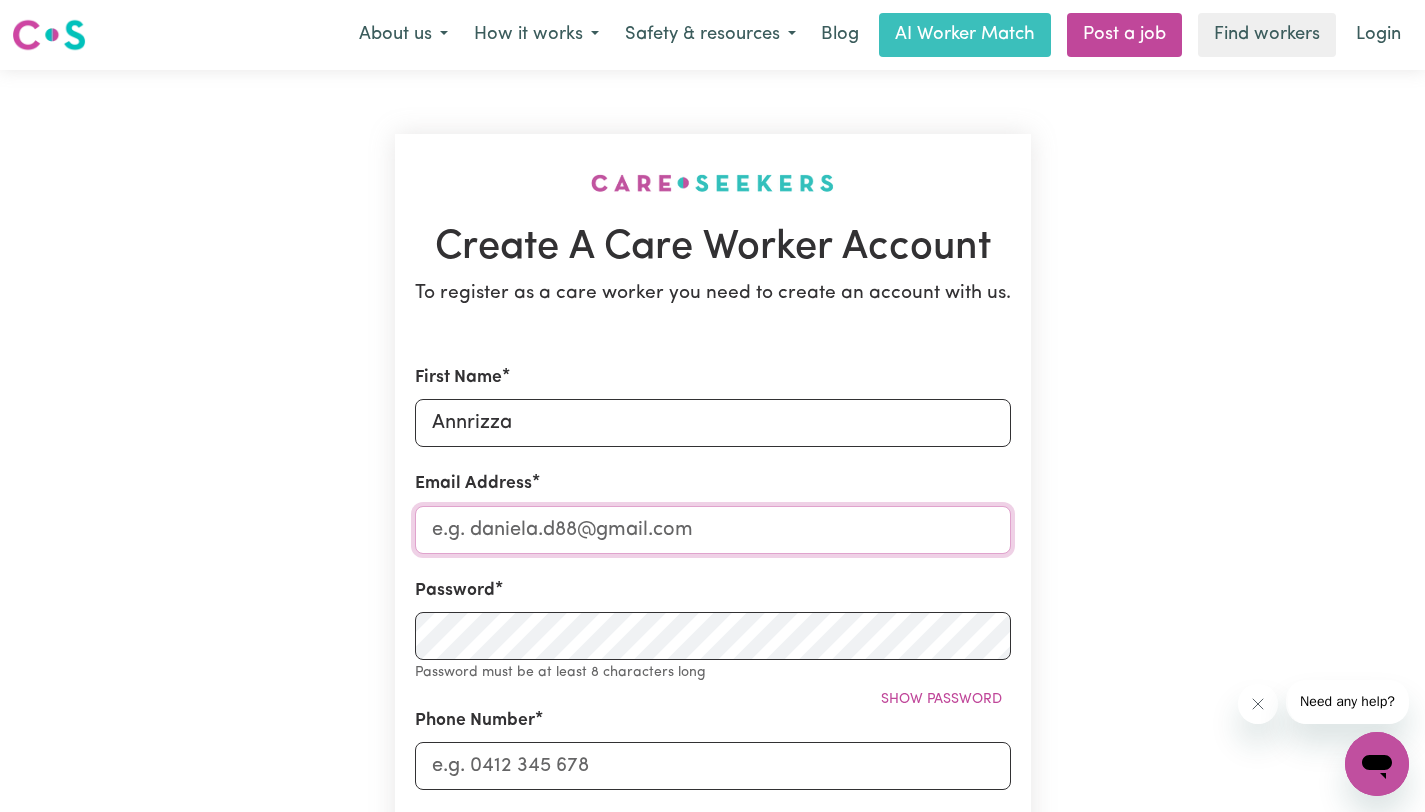 type on "[EMAIL_ADDRESS][DOMAIN_NAME]" 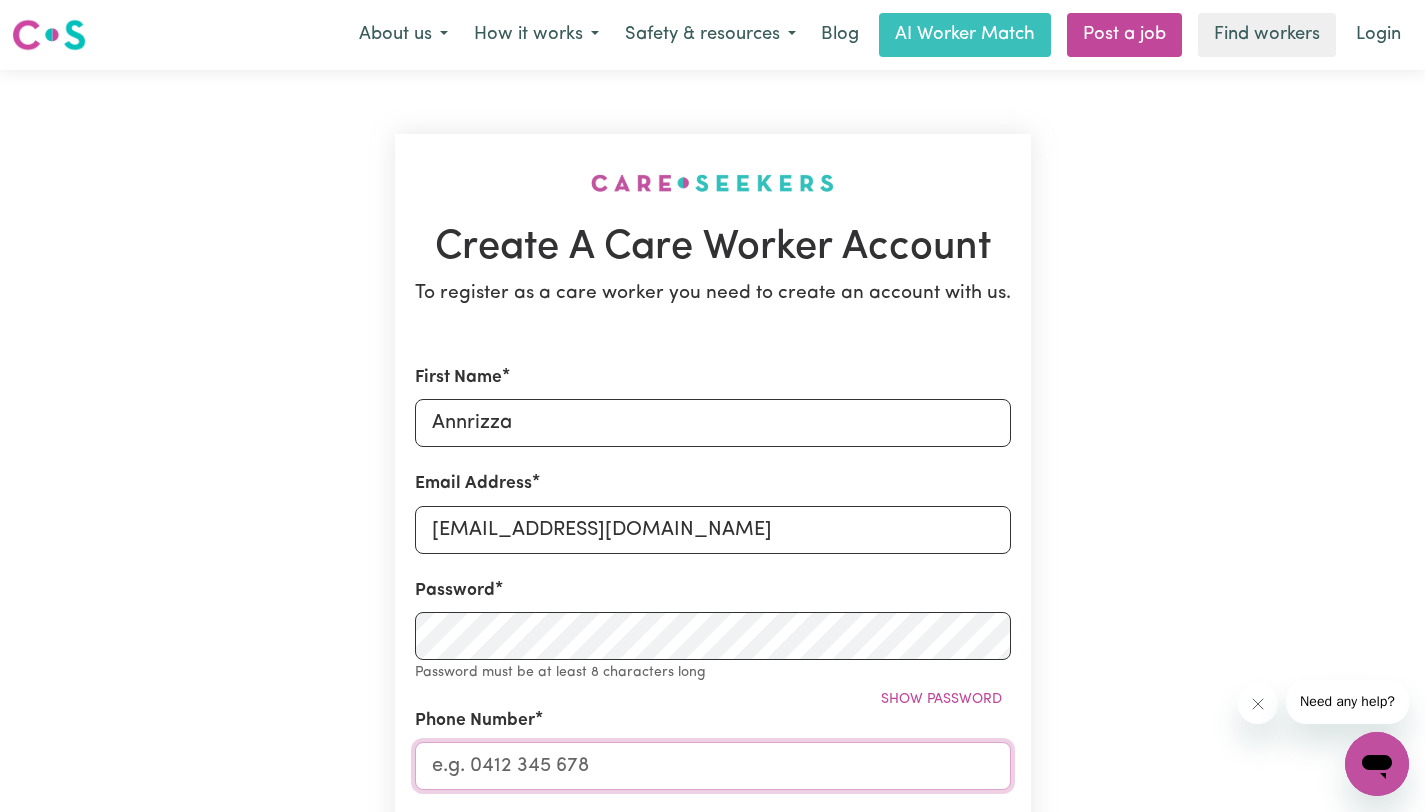 type on "0478953425" 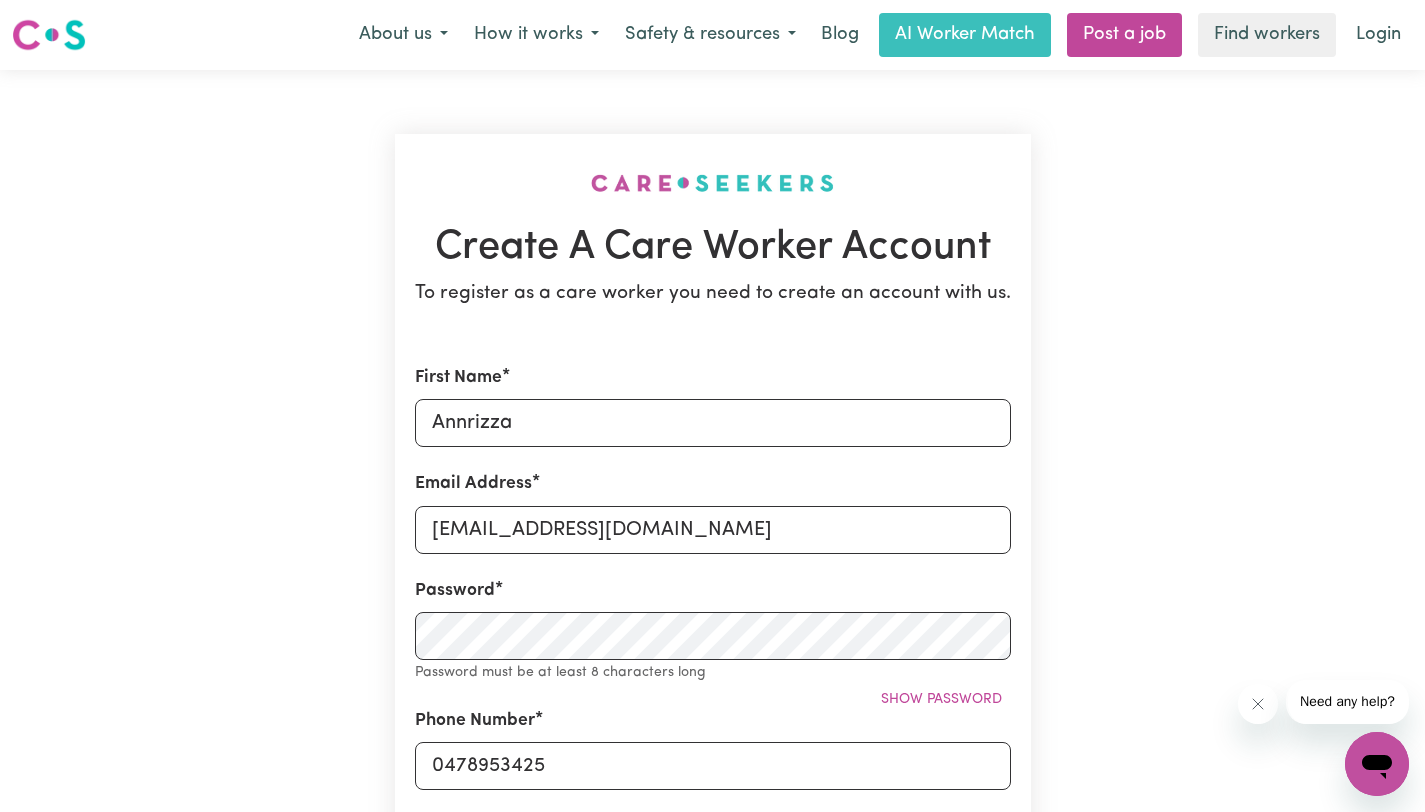 type on "[STREET_ADDRESS][PERSON_NAME]" 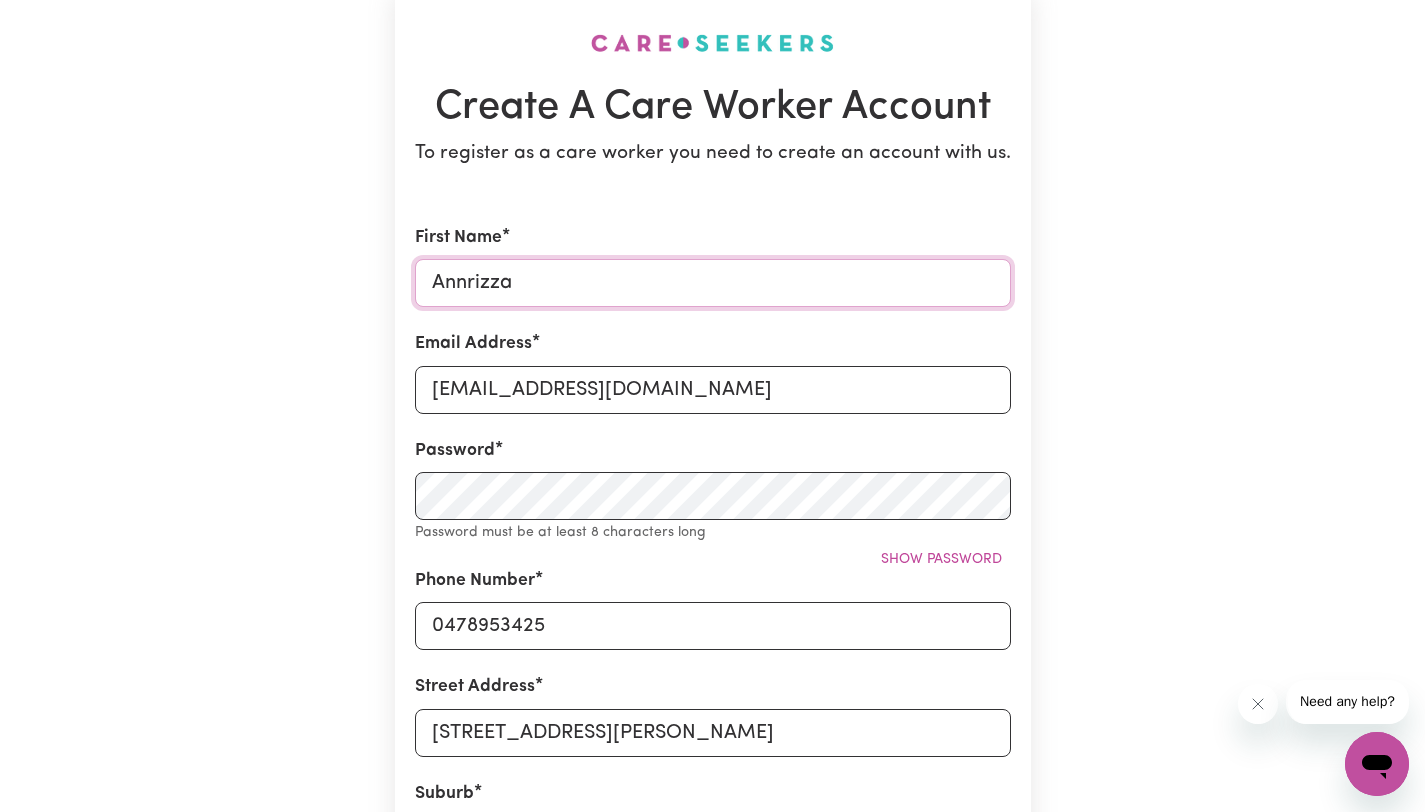 scroll, scrollTop: 156, scrollLeft: 0, axis: vertical 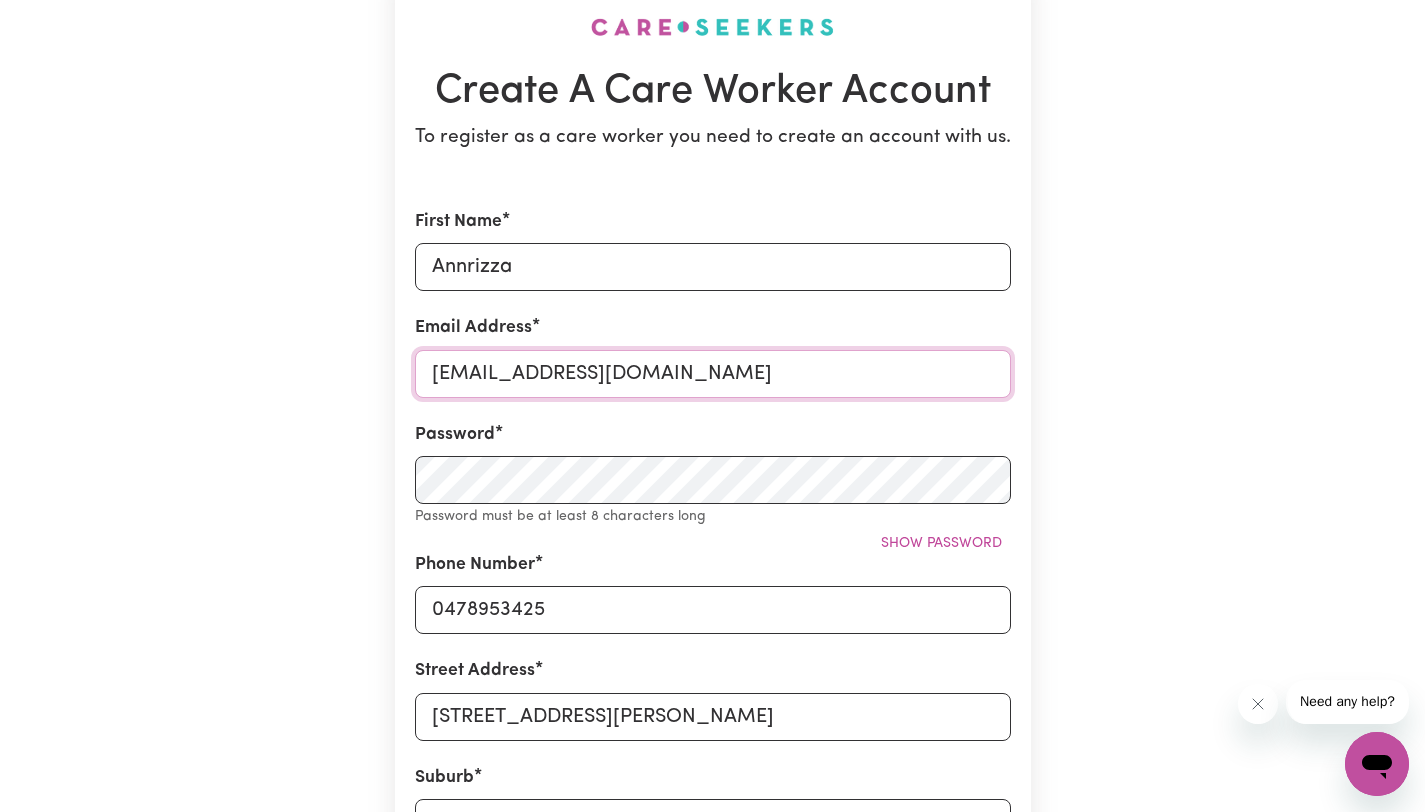drag, startPoint x: 532, startPoint y: 369, endPoint x: 405, endPoint y: 366, distance: 127.03543 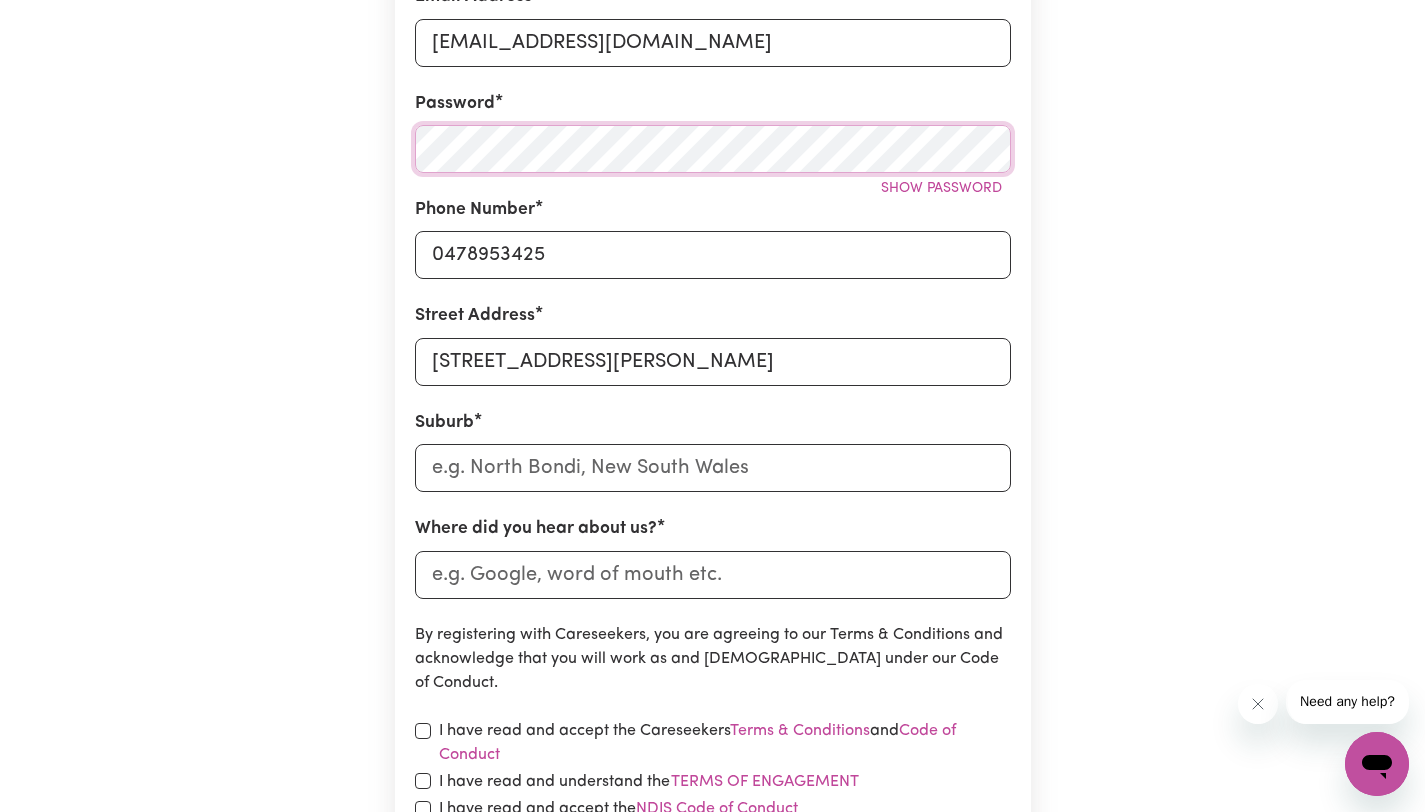 scroll, scrollTop: 536, scrollLeft: 0, axis: vertical 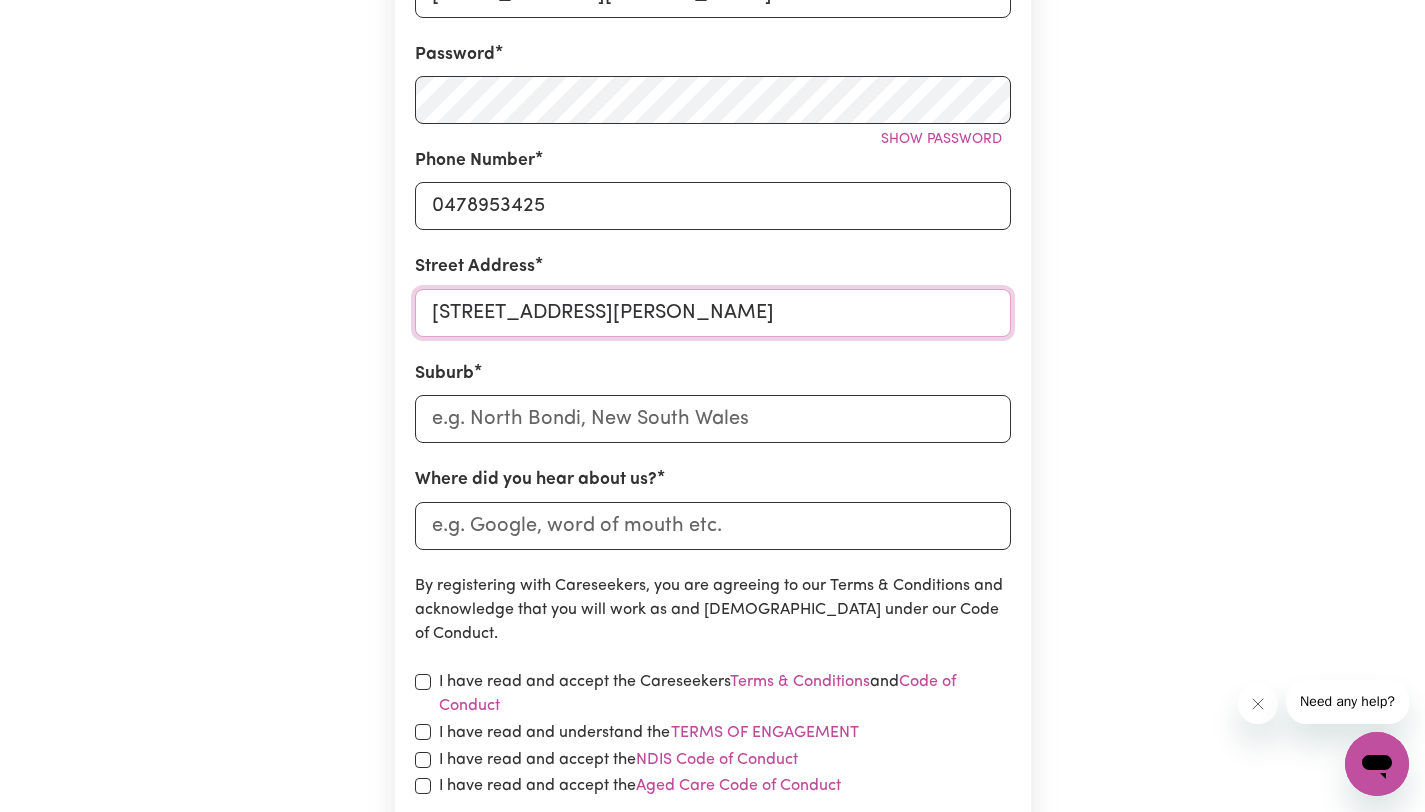 click on "[STREET_ADDRESS][PERSON_NAME]" at bounding box center [713, 313] 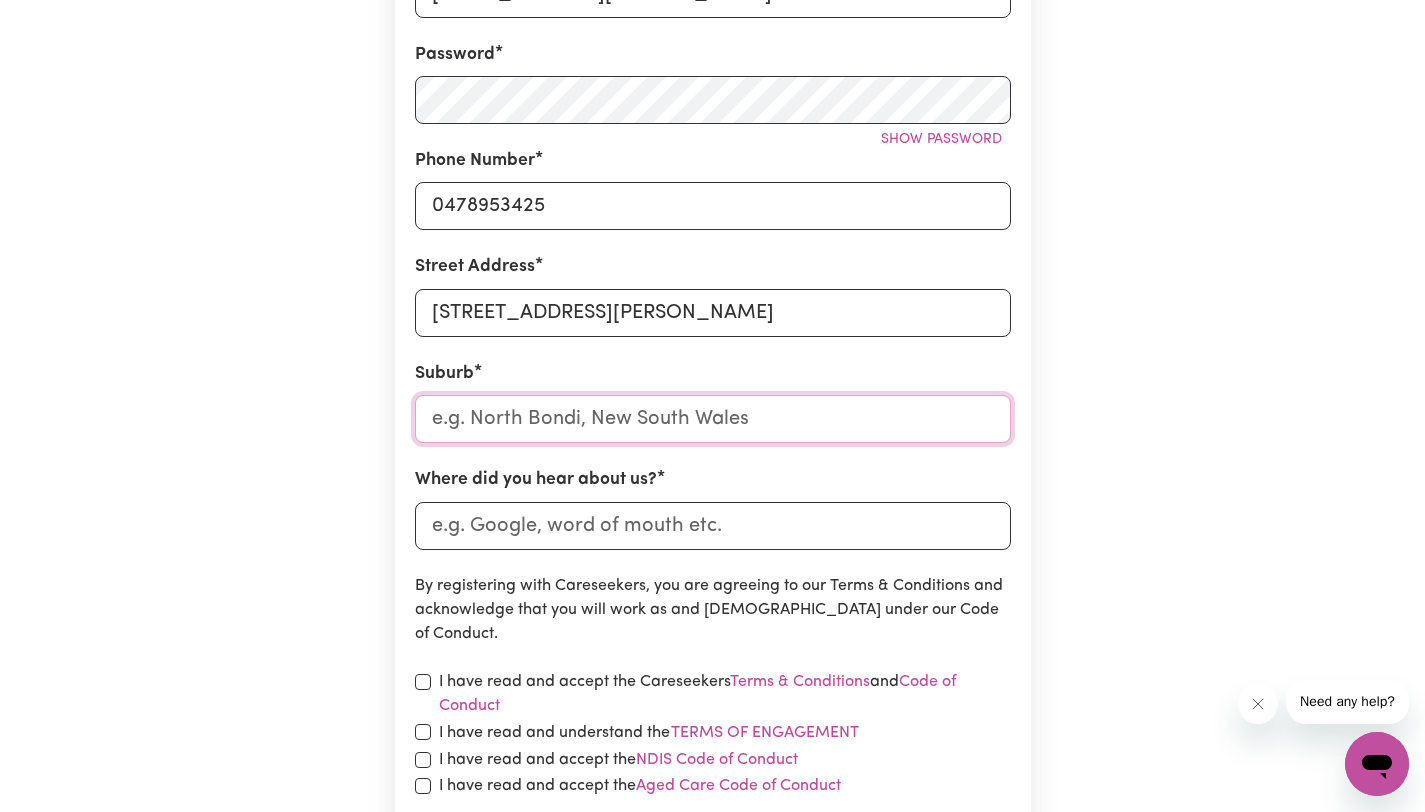 click at bounding box center [713, 419] 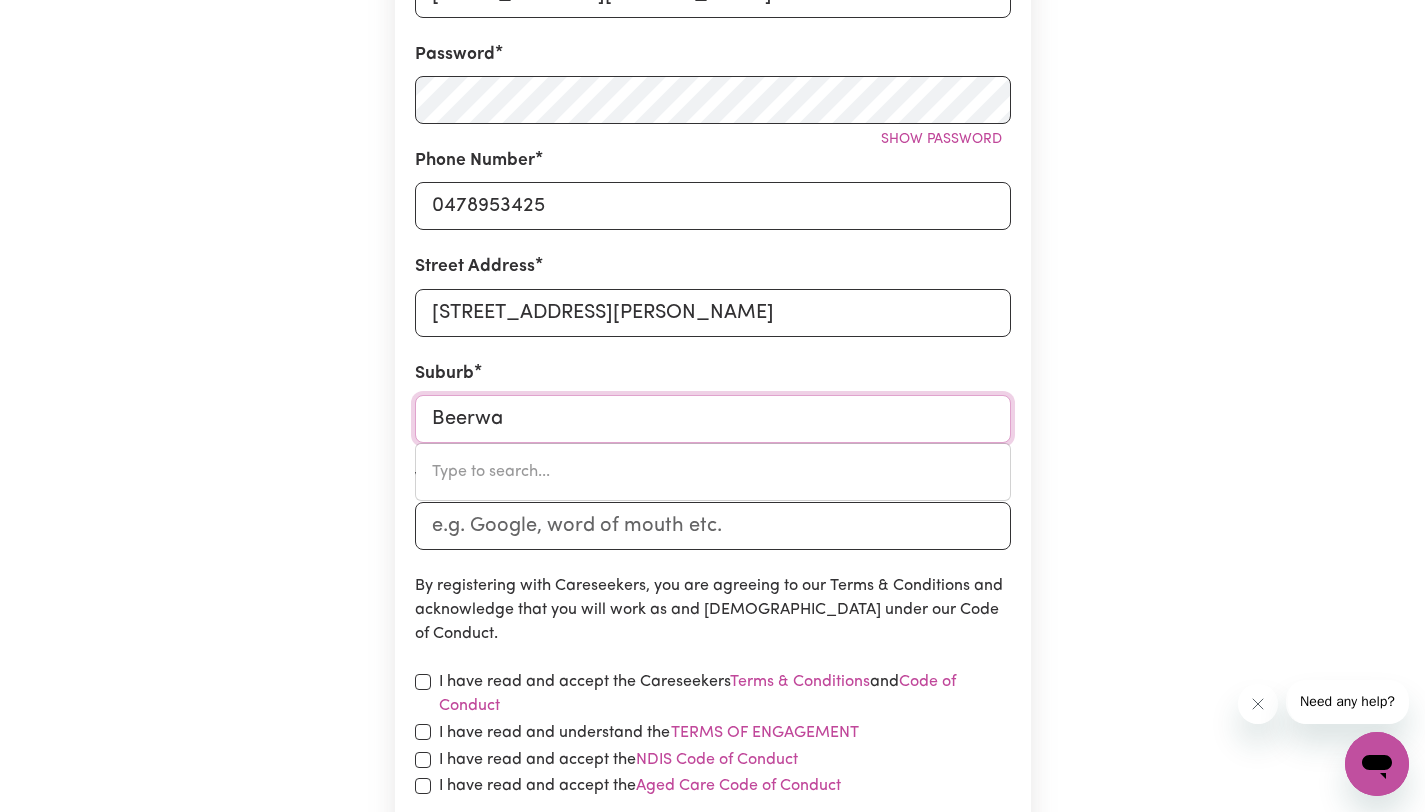 type on "Beerwah" 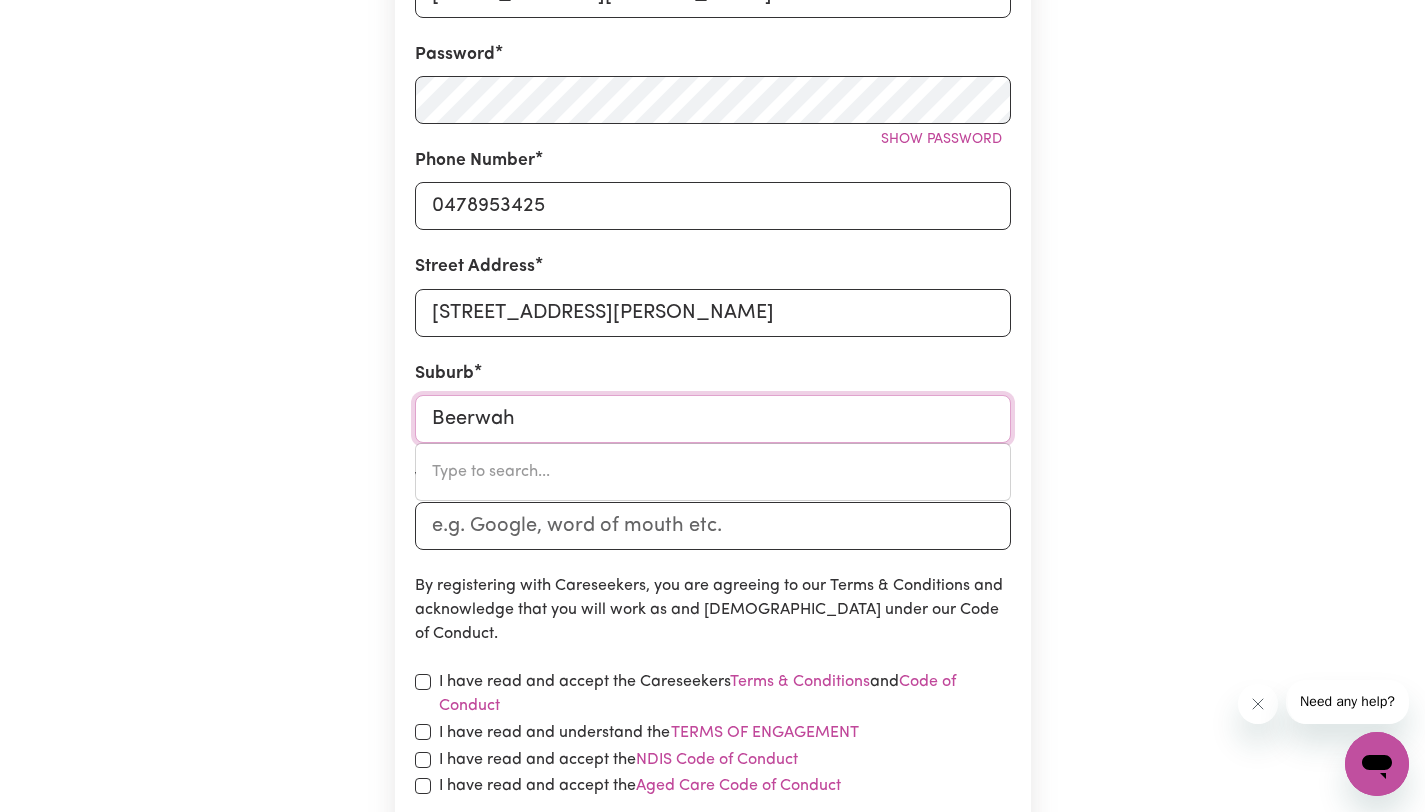 type on "[GEOGRAPHIC_DATA], [GEOGRAPHIC_DATA], 4519" 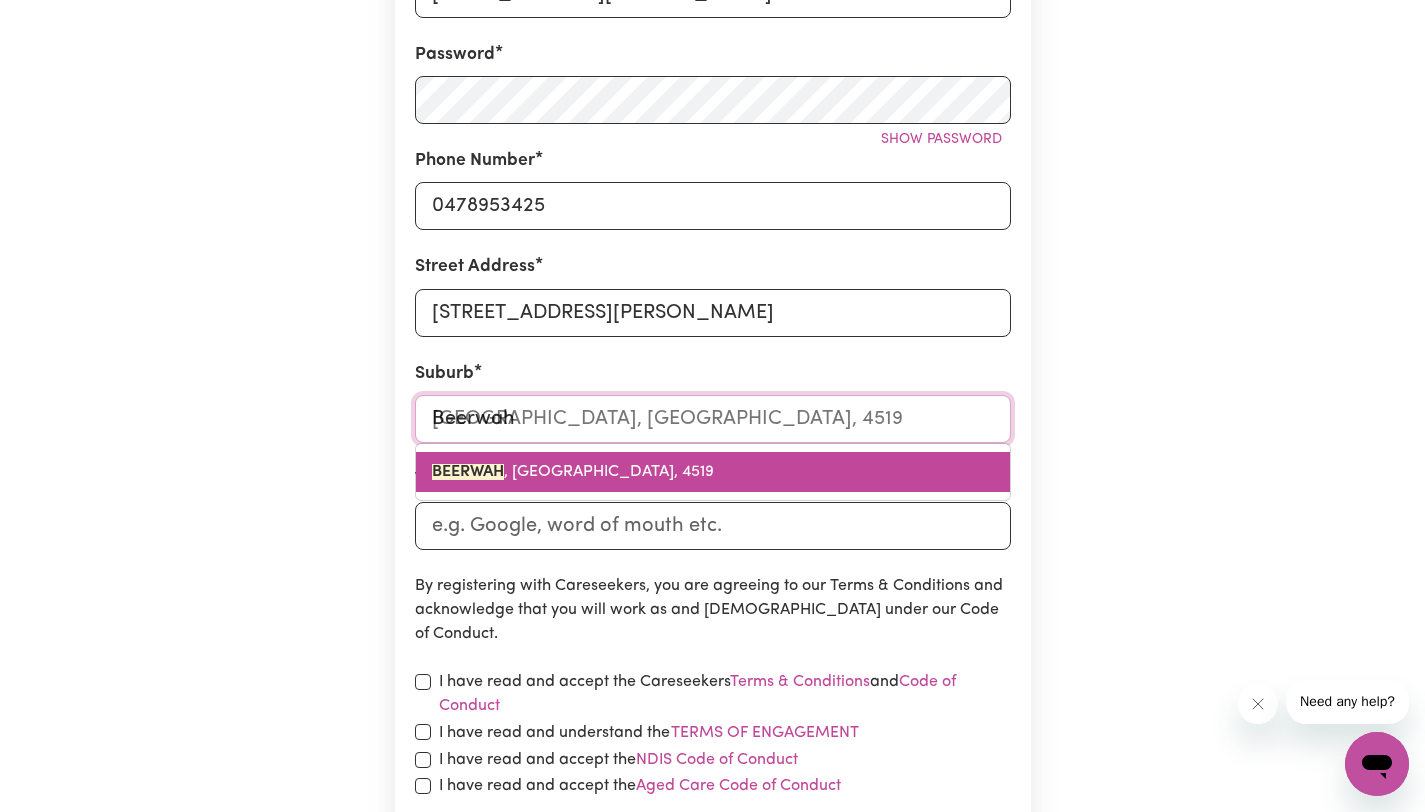 click on "[GEOGRAPHIC_DATA] , [GEOGRAPHIC_DATA], 4519" at bounding box center [573, 472] 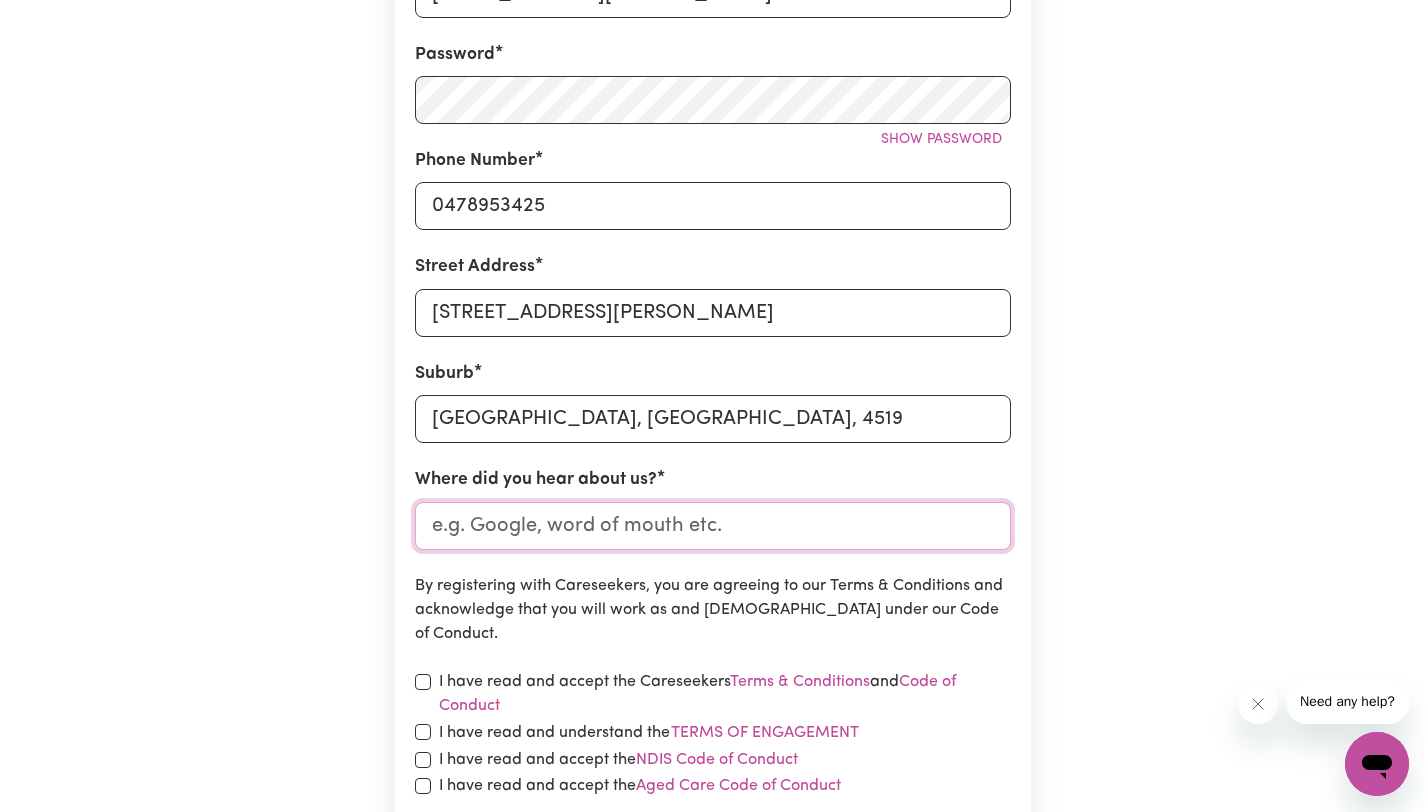 click on "Where did you hear about us?" at bounding box center [713, 526] 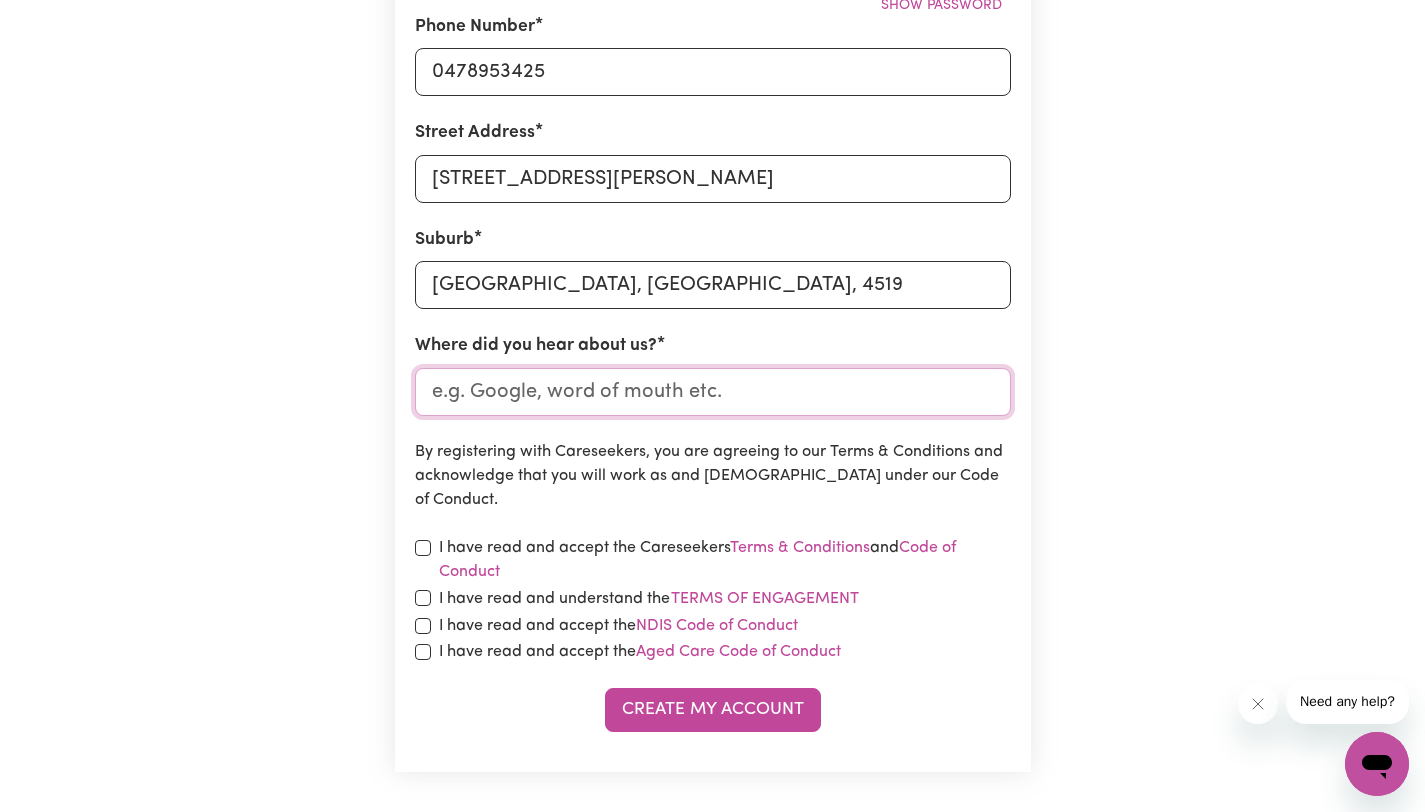 scroll, scrollTop: 671, scrollLeft: 0, axis: vertical 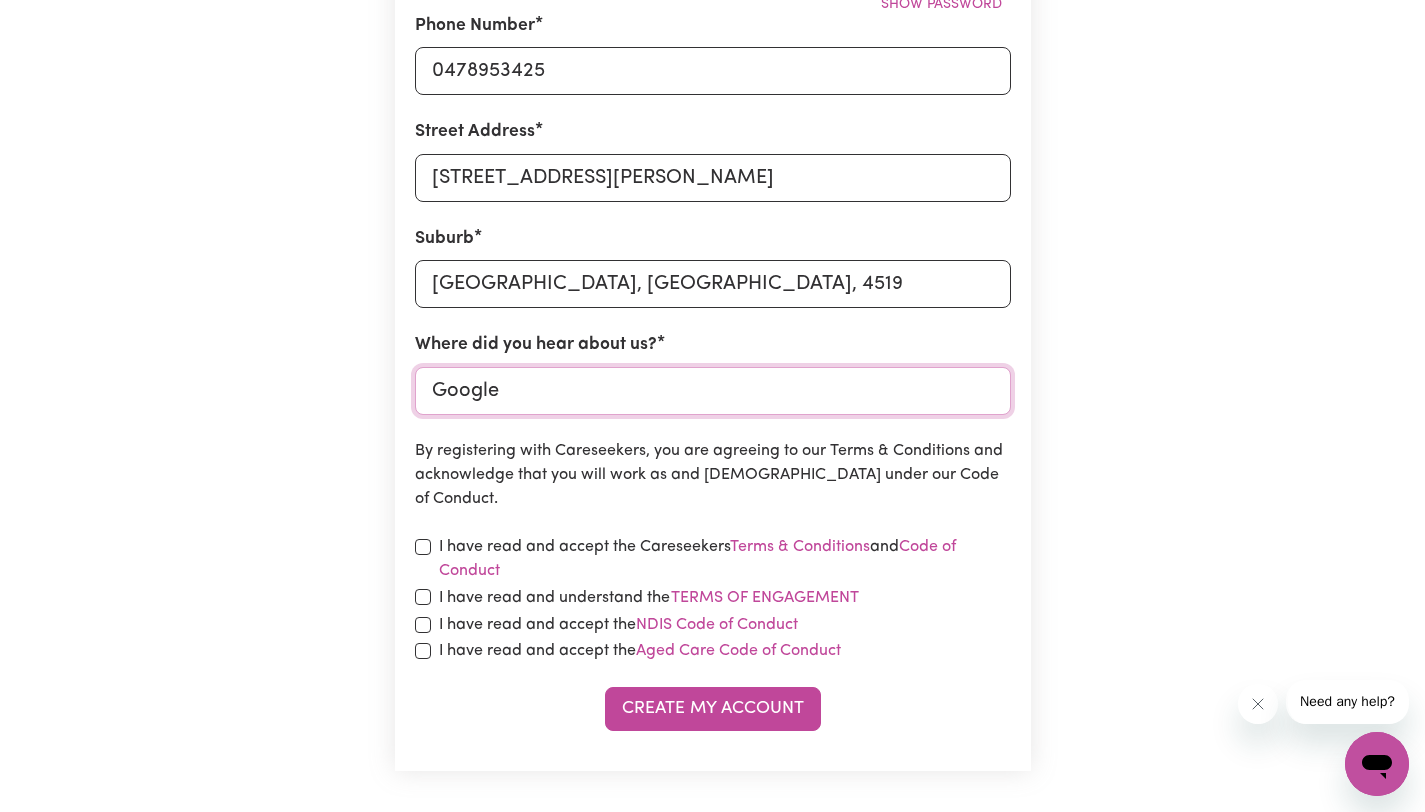 type on "Google" 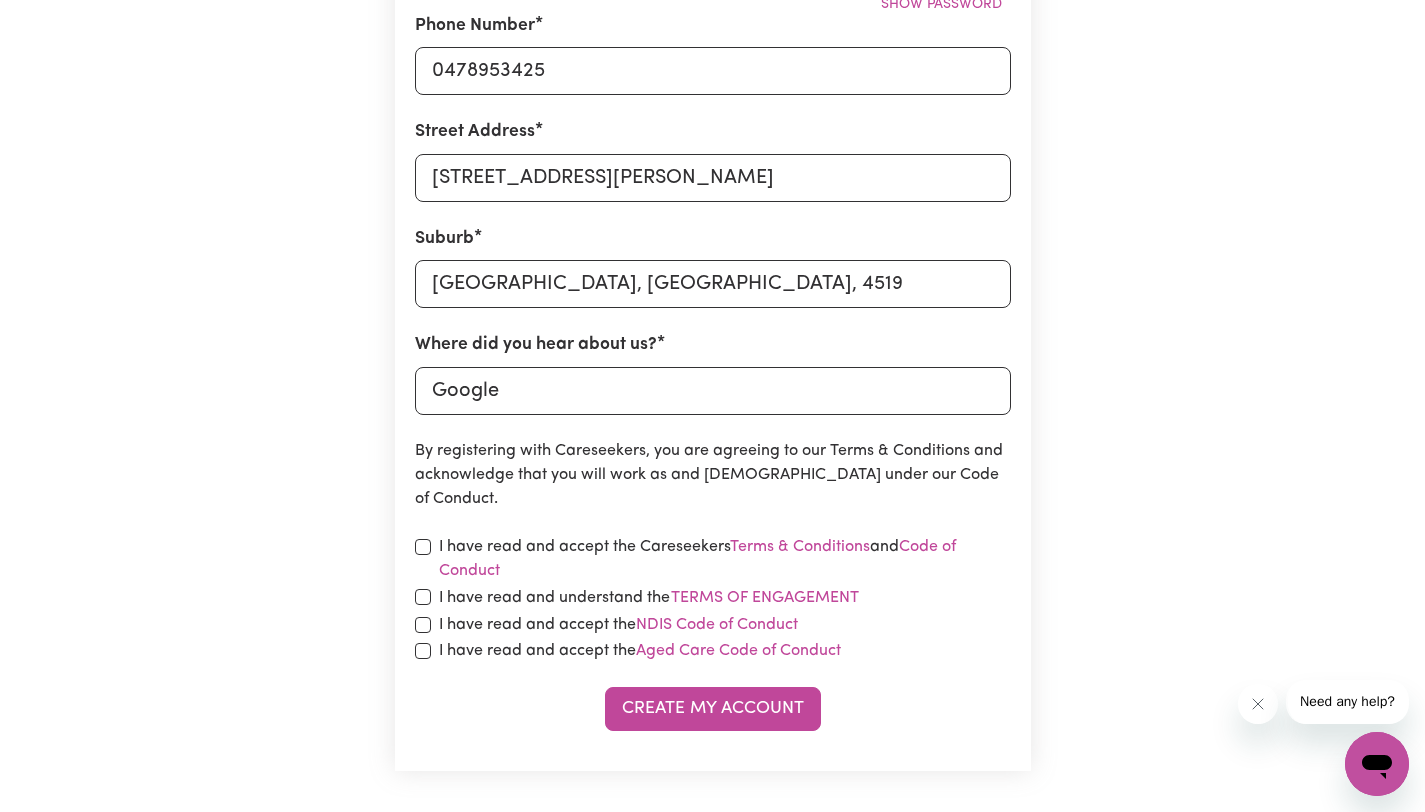 click on "I have read and accept the Careseekers  Terms & Conditions  and  Code of Conduct" at bounding box center [725, 559] 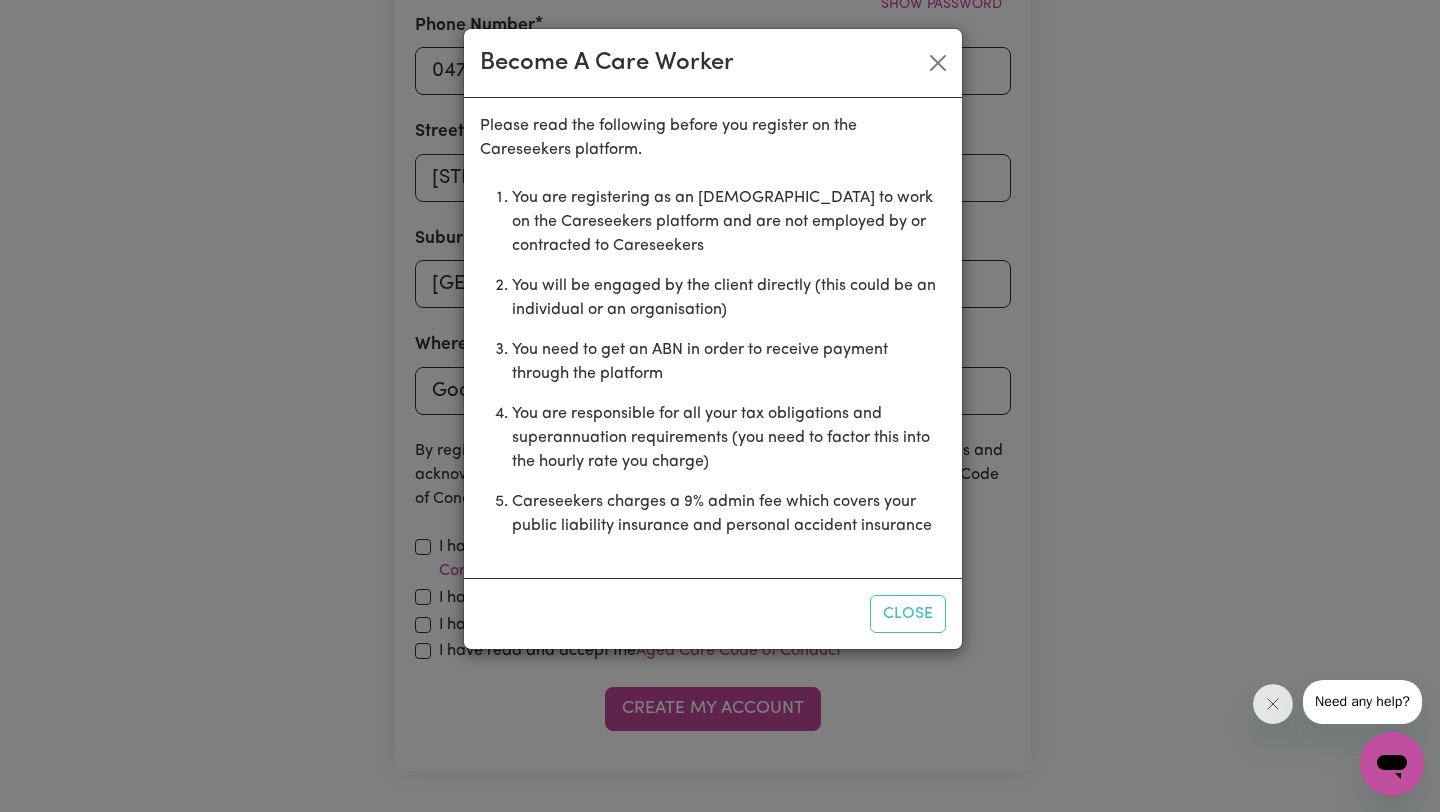 click on "Close" at bounding box center (713, 613) 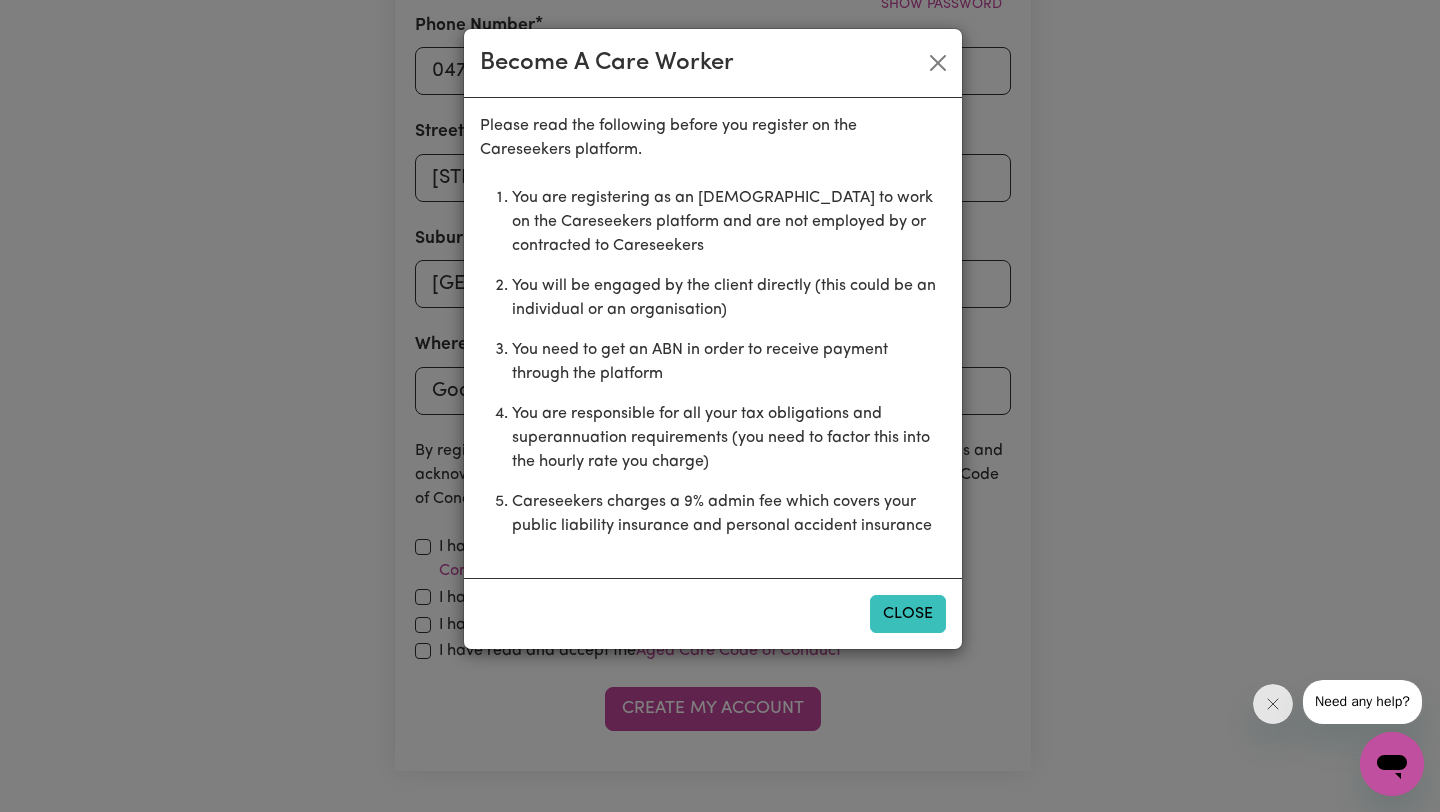 click on "Close" at bounding box center (908, 614) 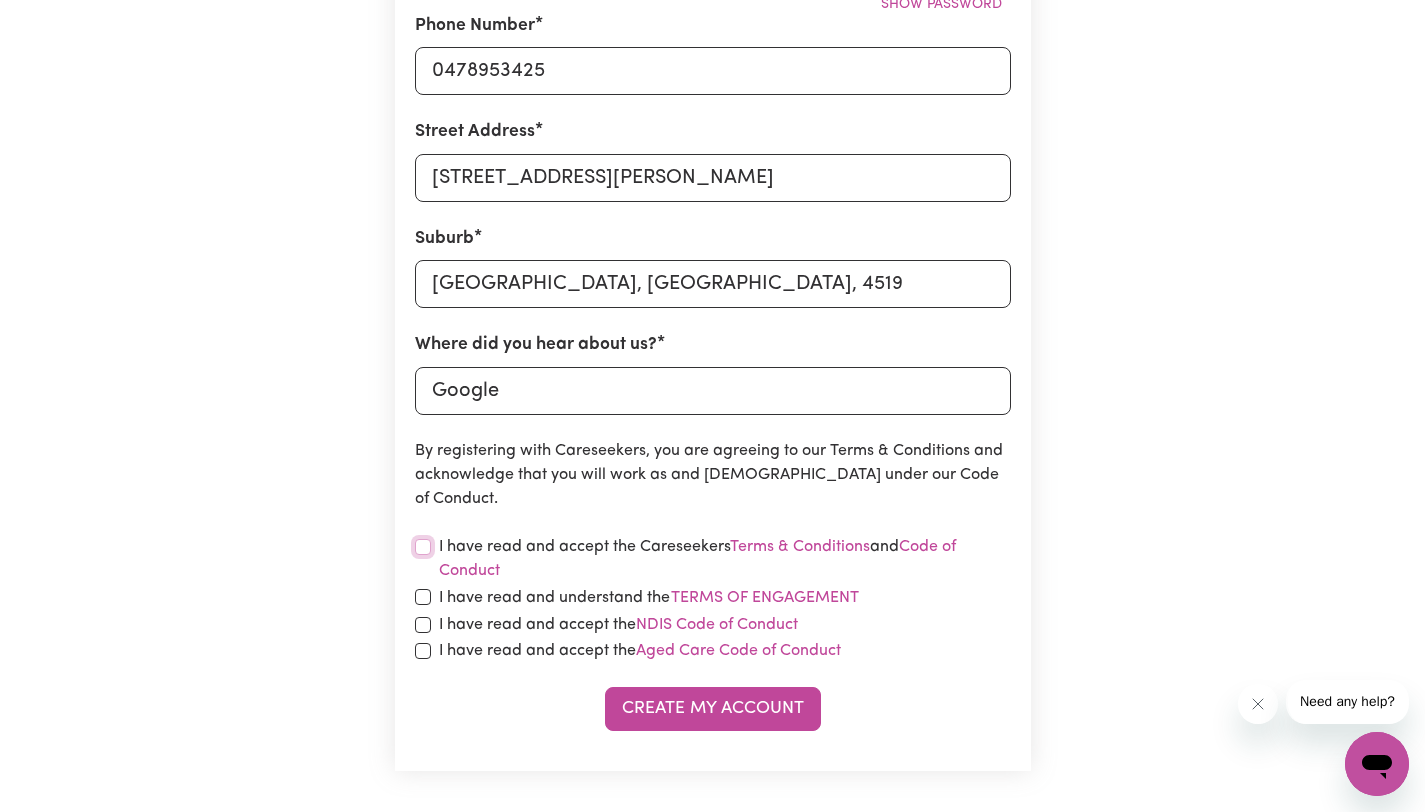 click at bounding box center (423, 547) 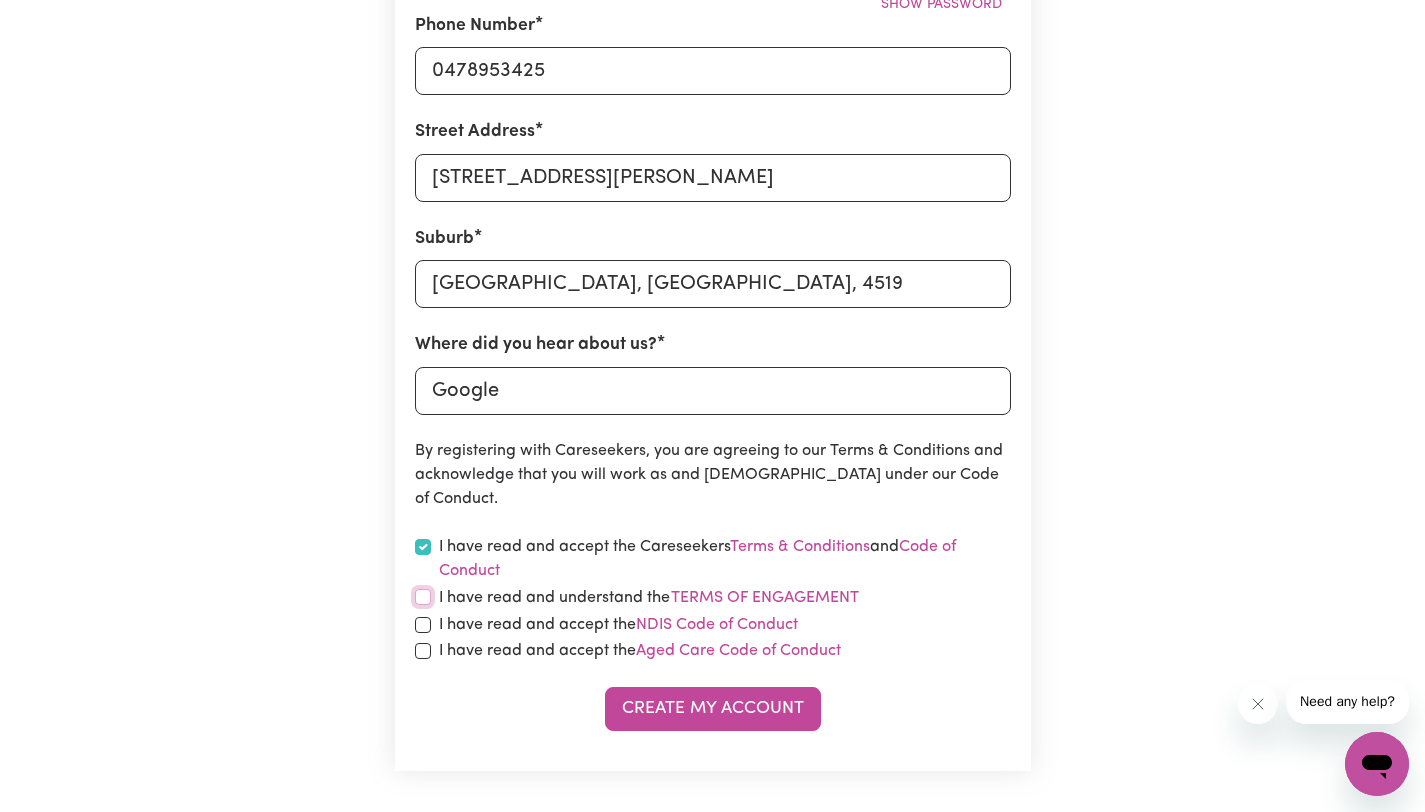 click at bounding box center [423, 597] 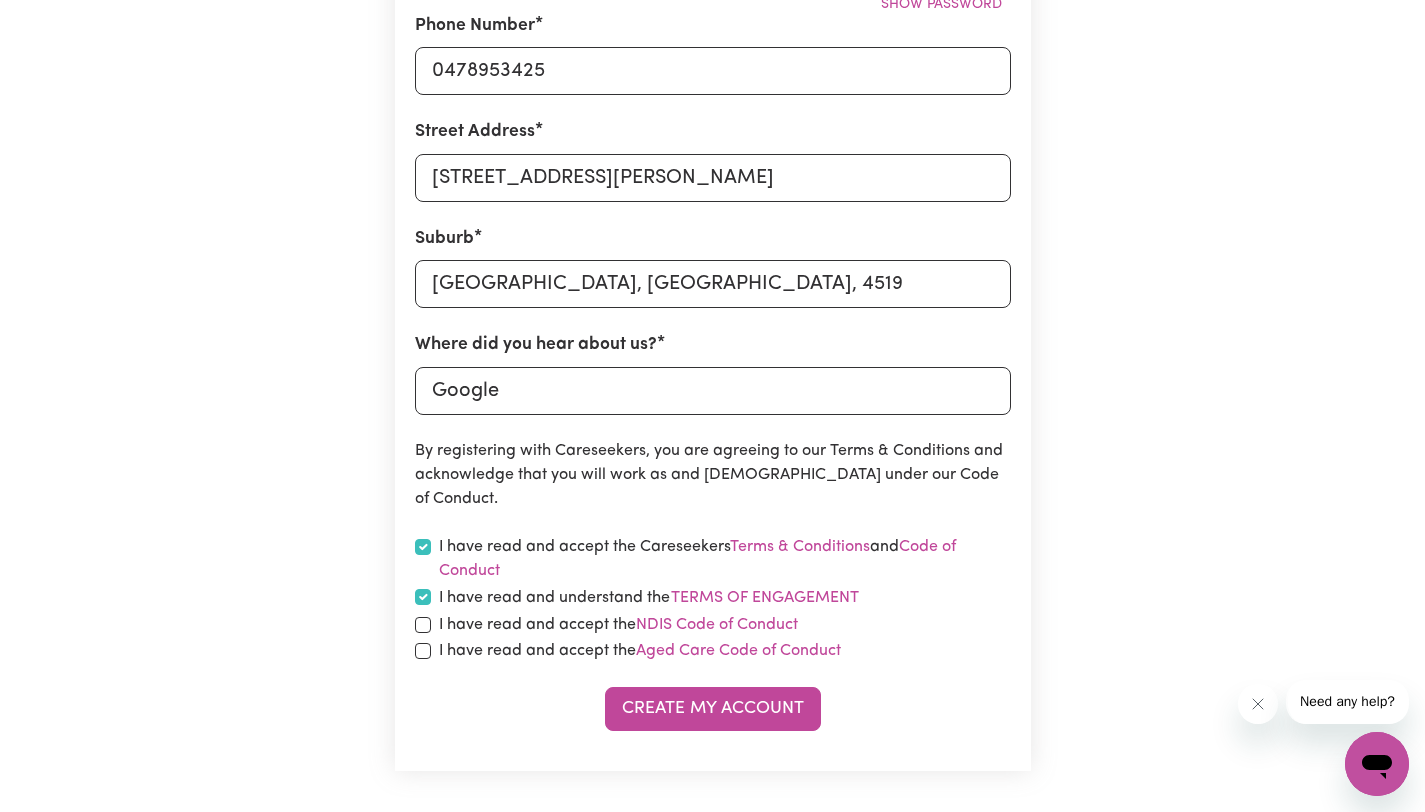 checkbox on "true" 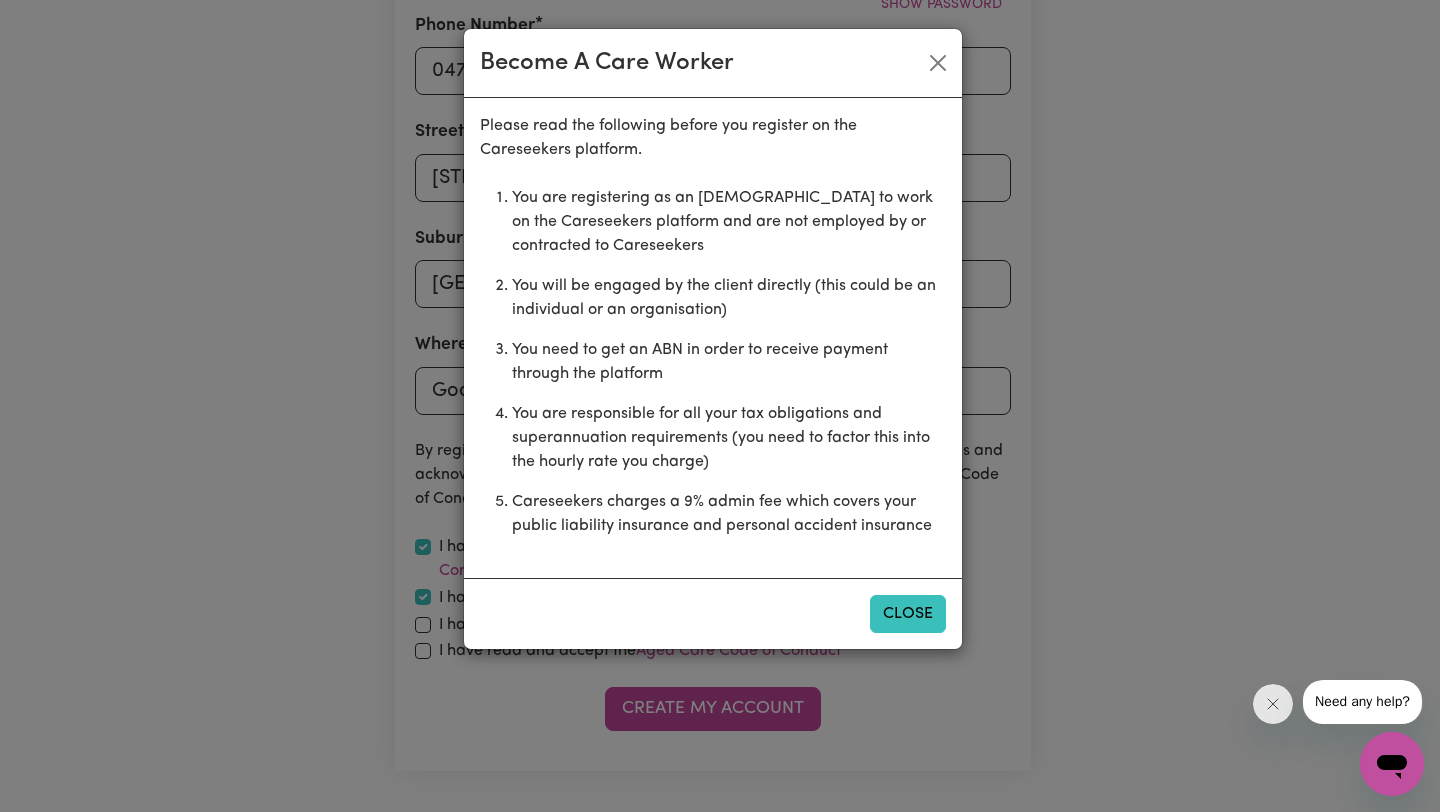 click on "Close" at bounding box center [908, 614] 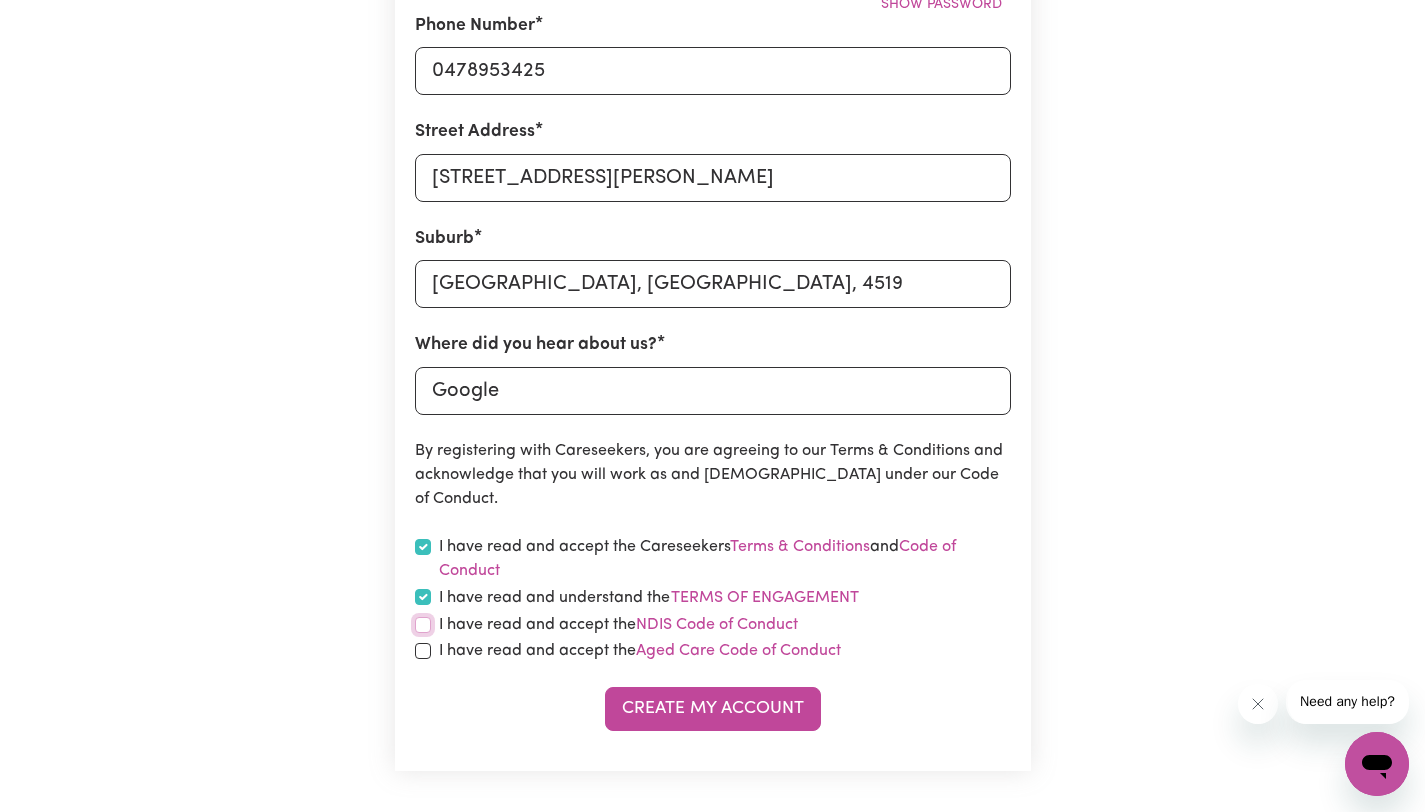 click at bounding box center (423, 625) 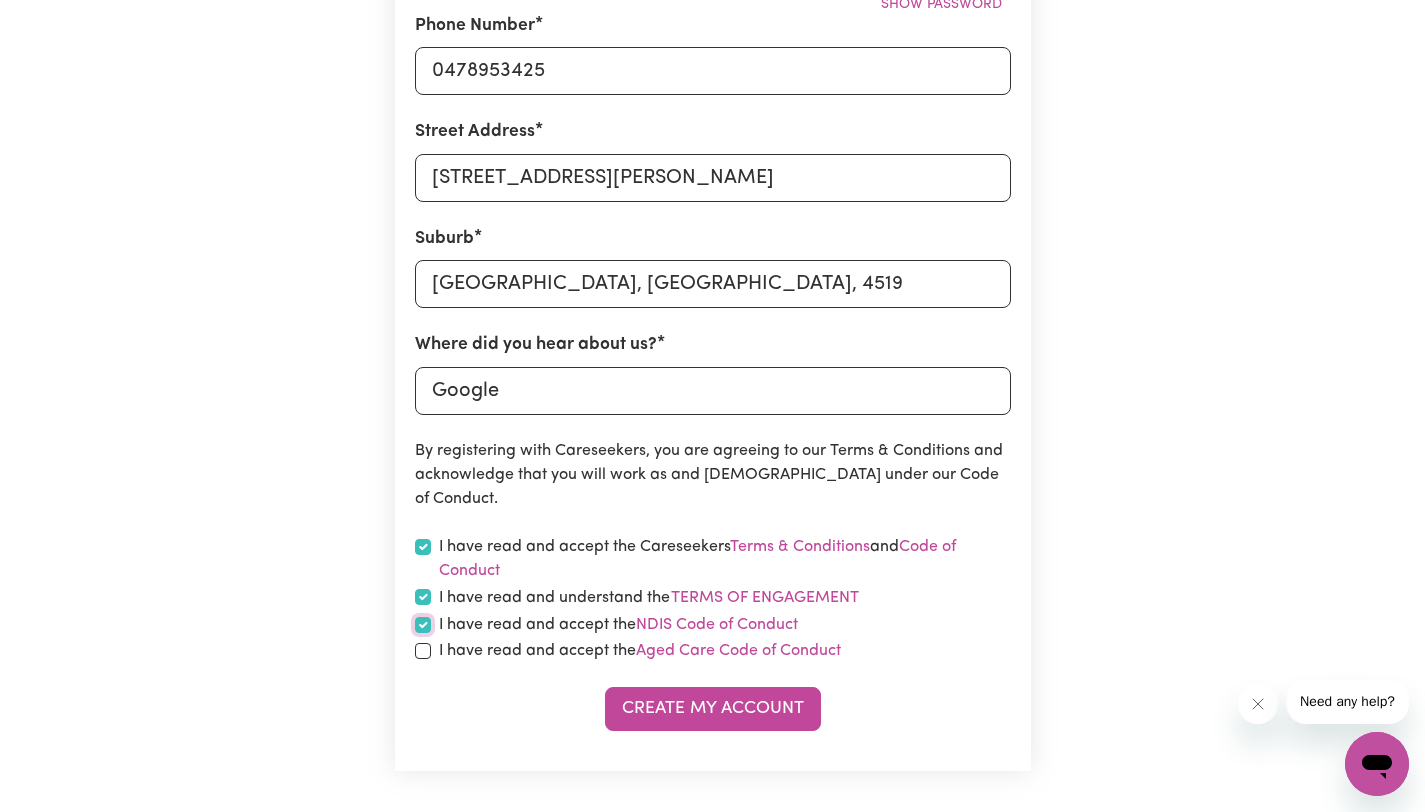 checkbox on "true" 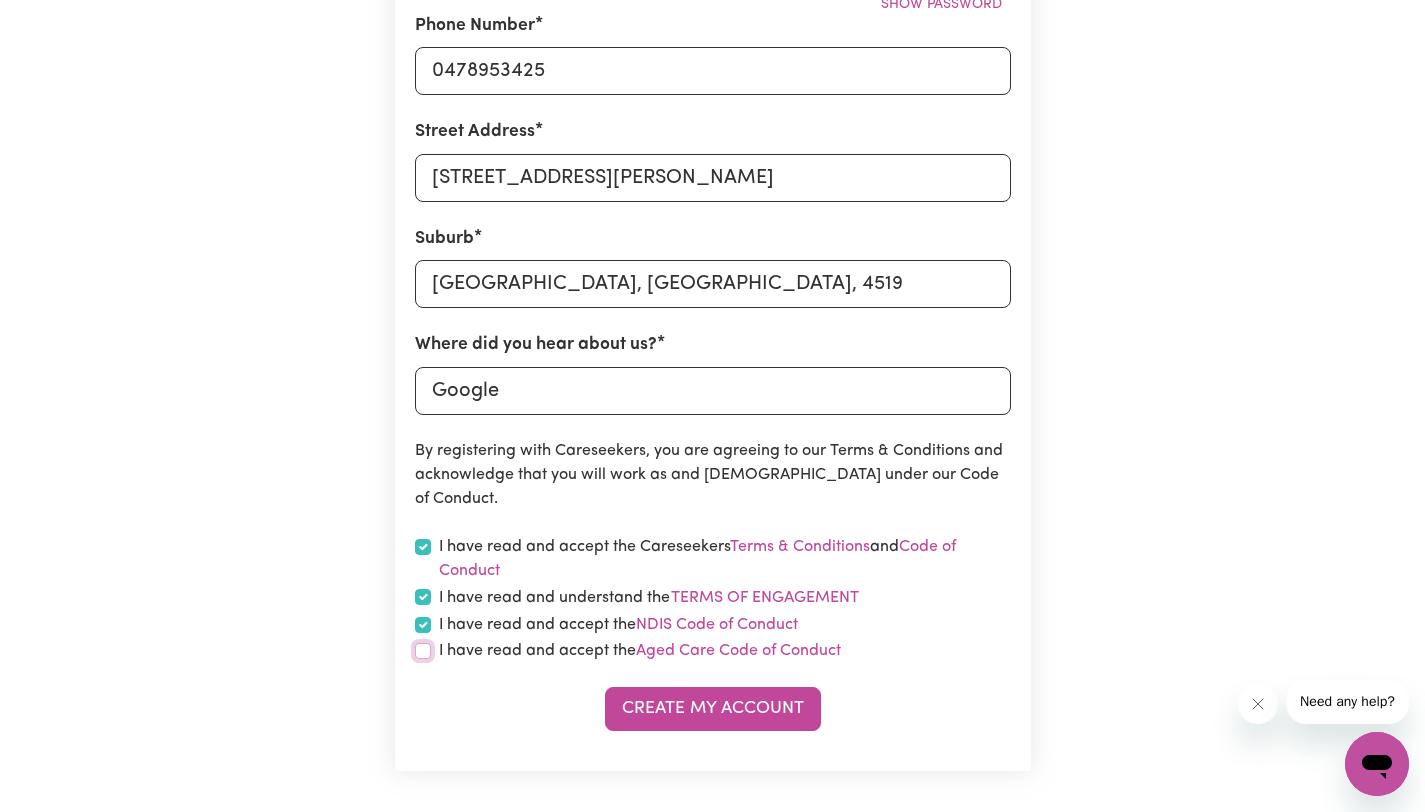 click at bounding box center [423, 651] 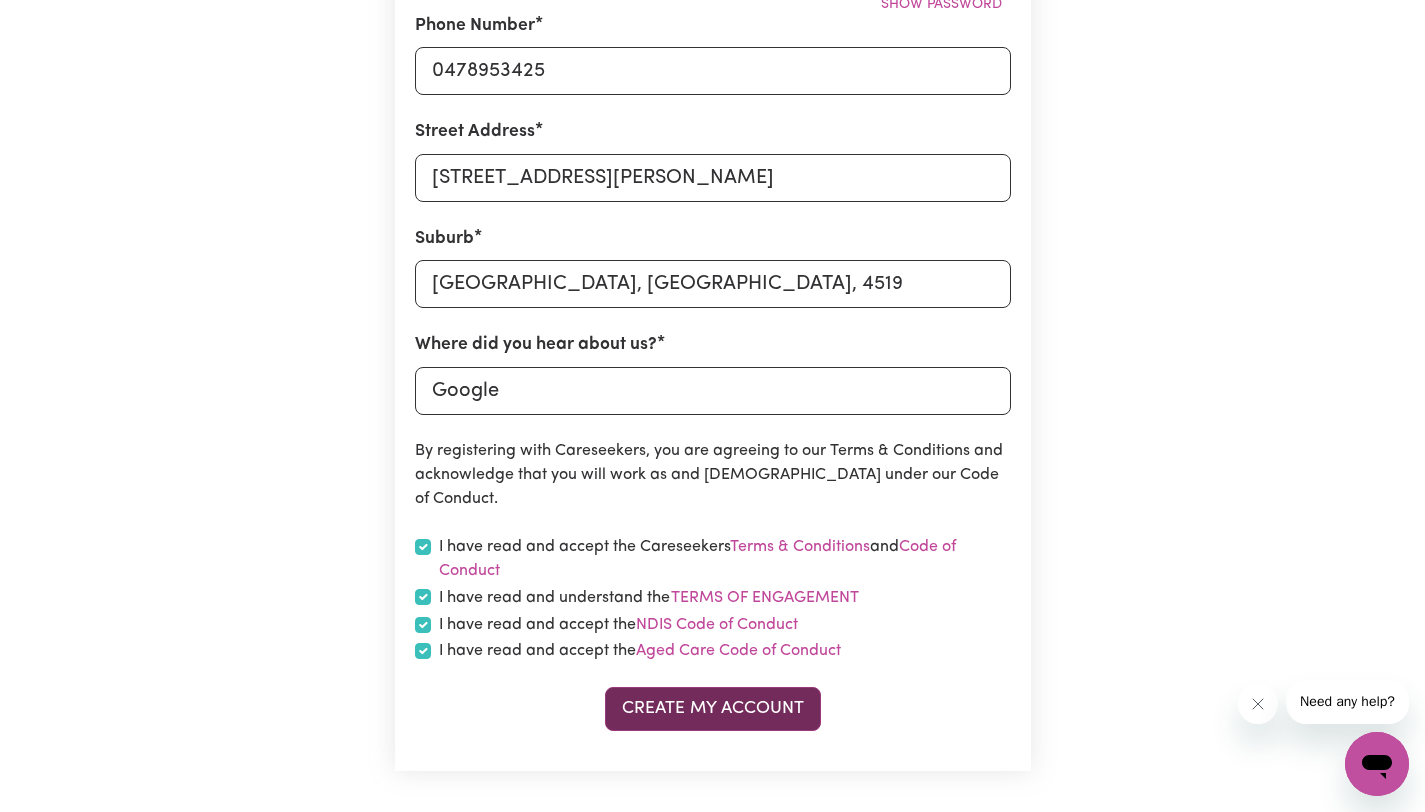 click on "Create My Account" at bounding box center [713, 709] 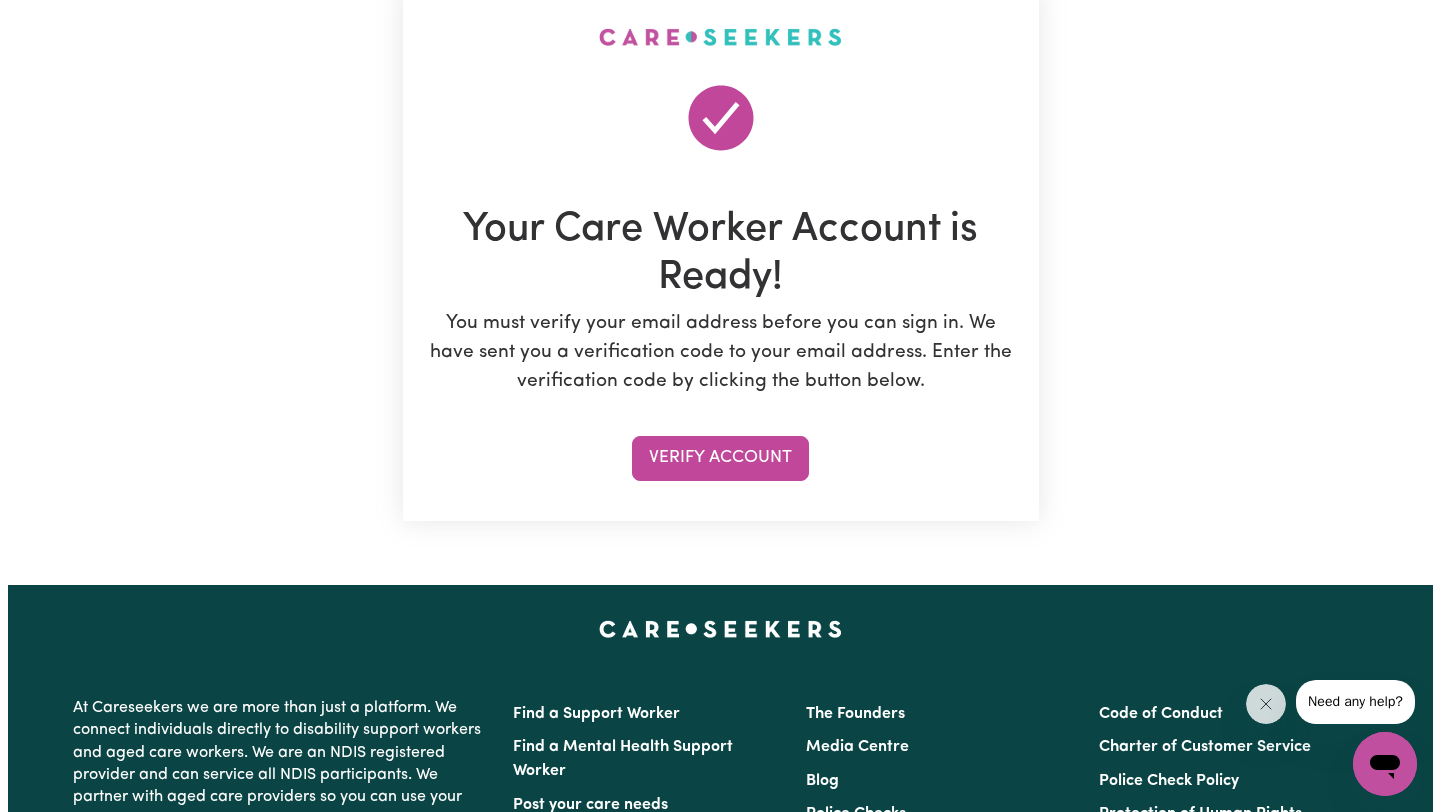 scroll, scrollTop: 149, scrollLeft: 0, axis: vertical 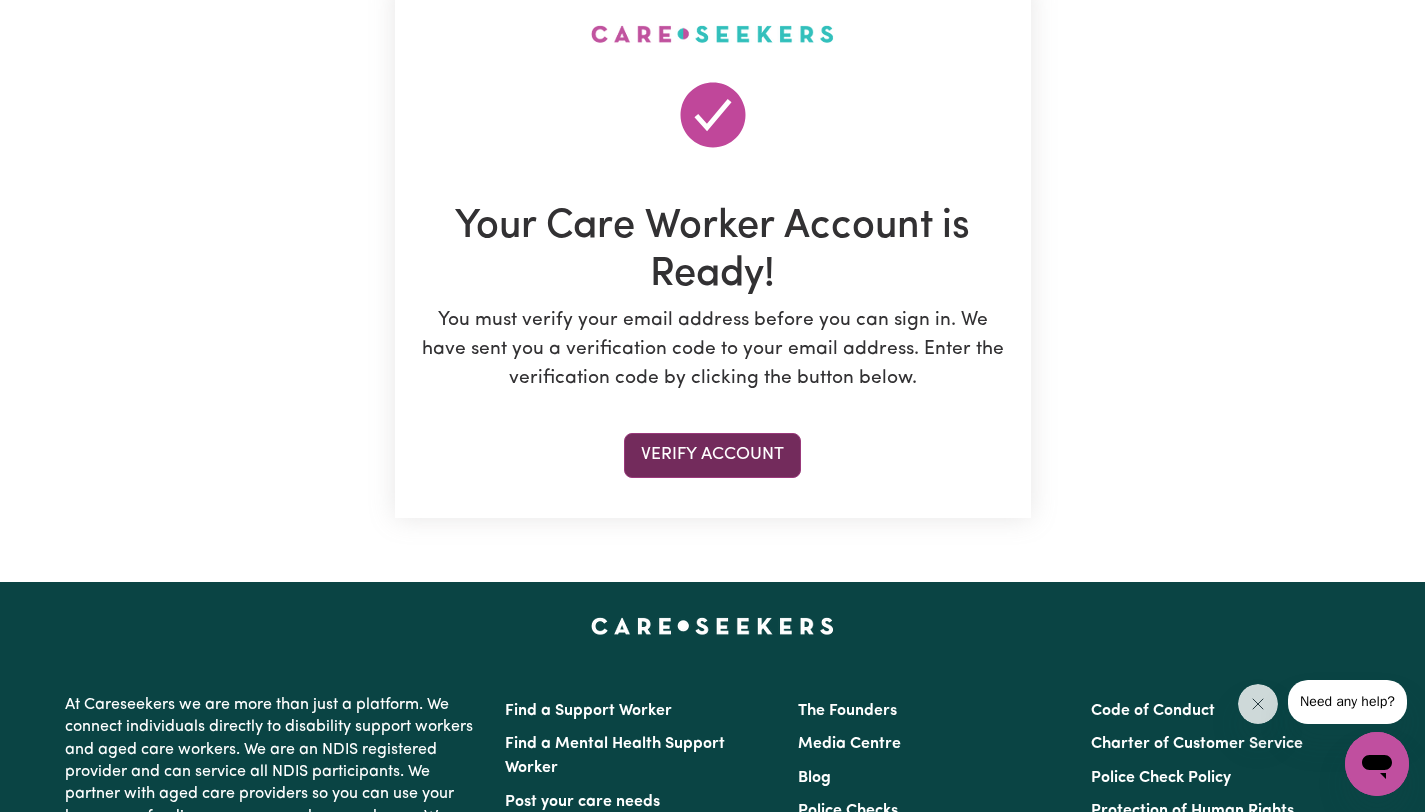 click on "Verify Account" at bounding box center (712, 455) 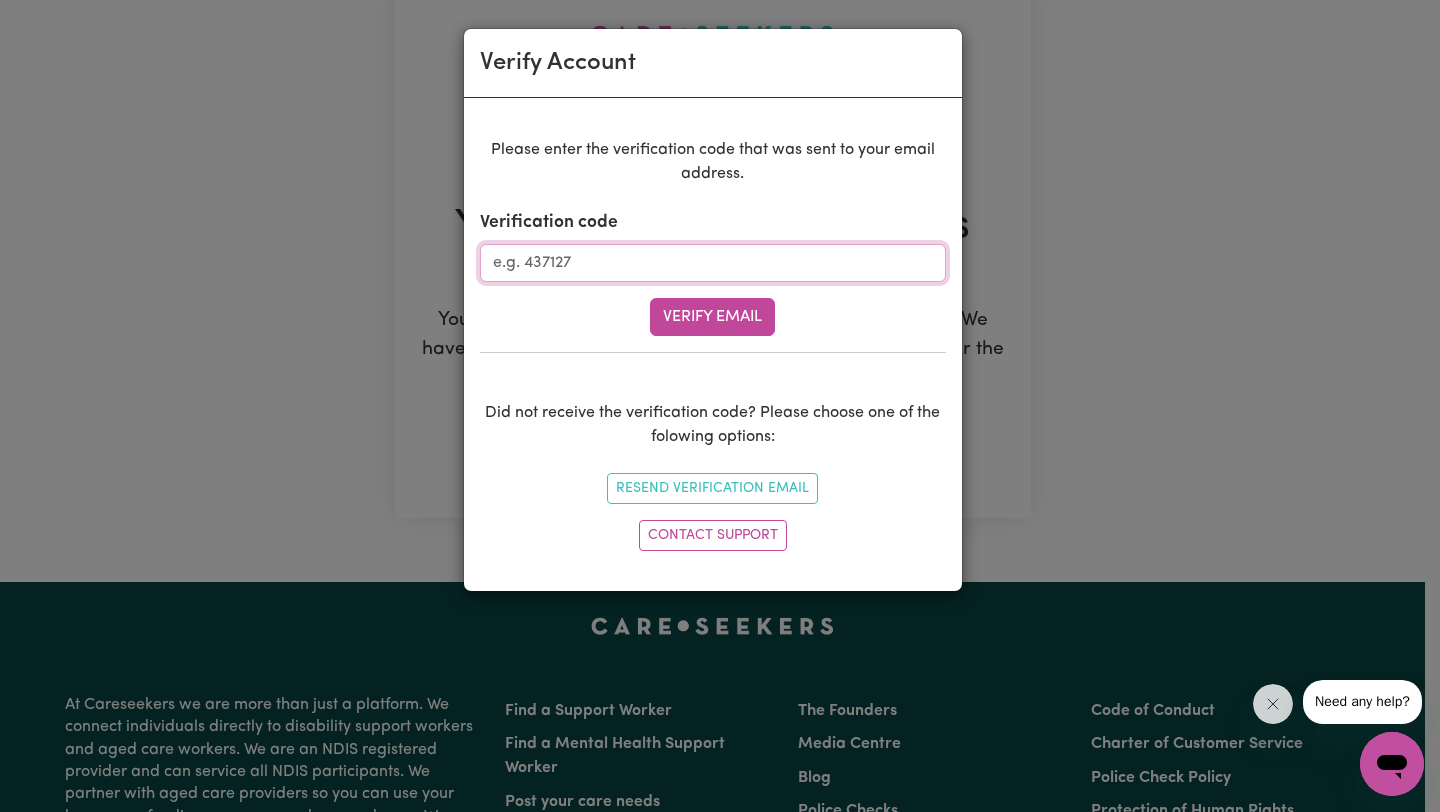 click on "Verification code" at bounding box center [713, 263] 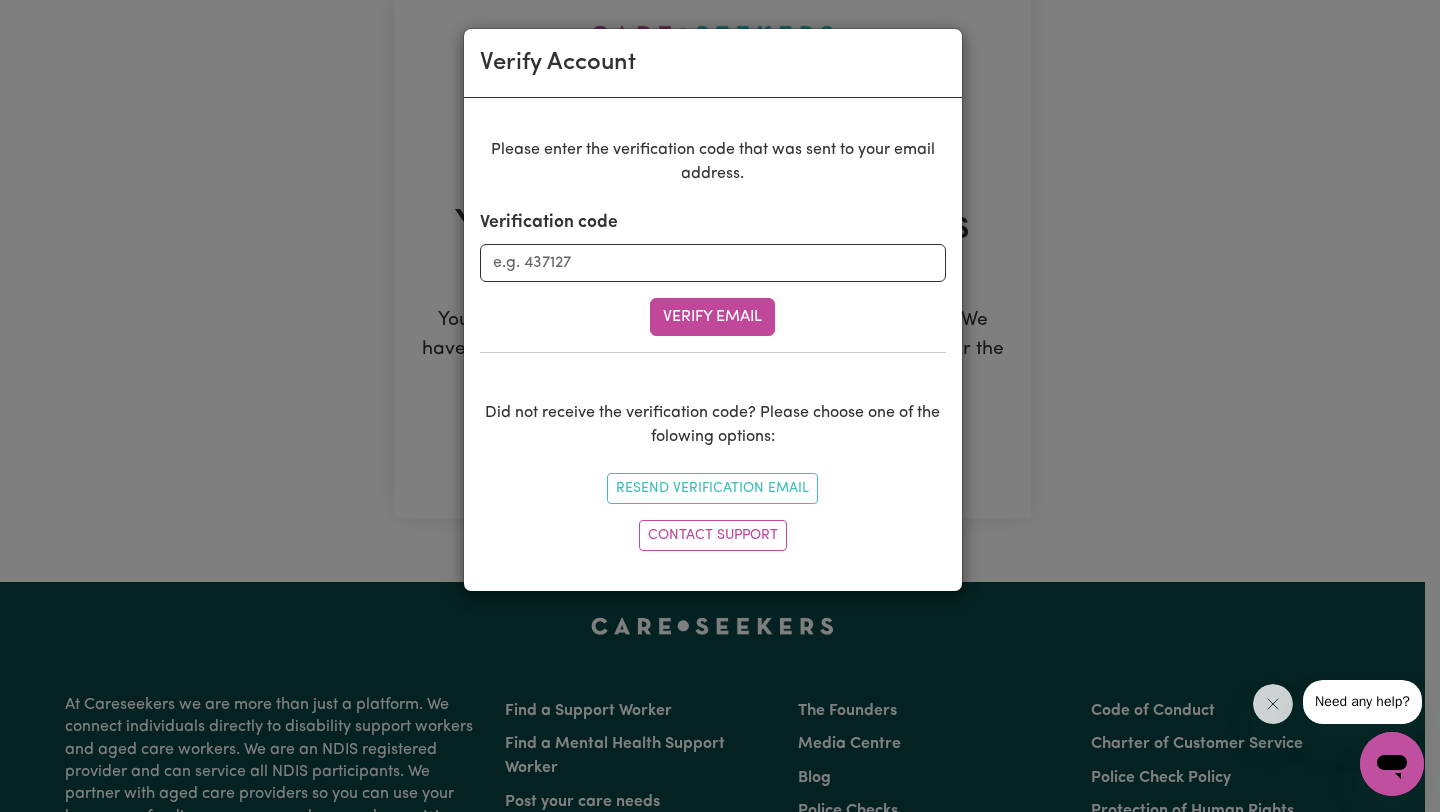click on "Please enter the verification code that was sent to your email address. Verification code Verify Email Did not receive the verification code? Please choose one of the folowing options: Resend Verification Email Contact Support" at bounding box center [713, 348] 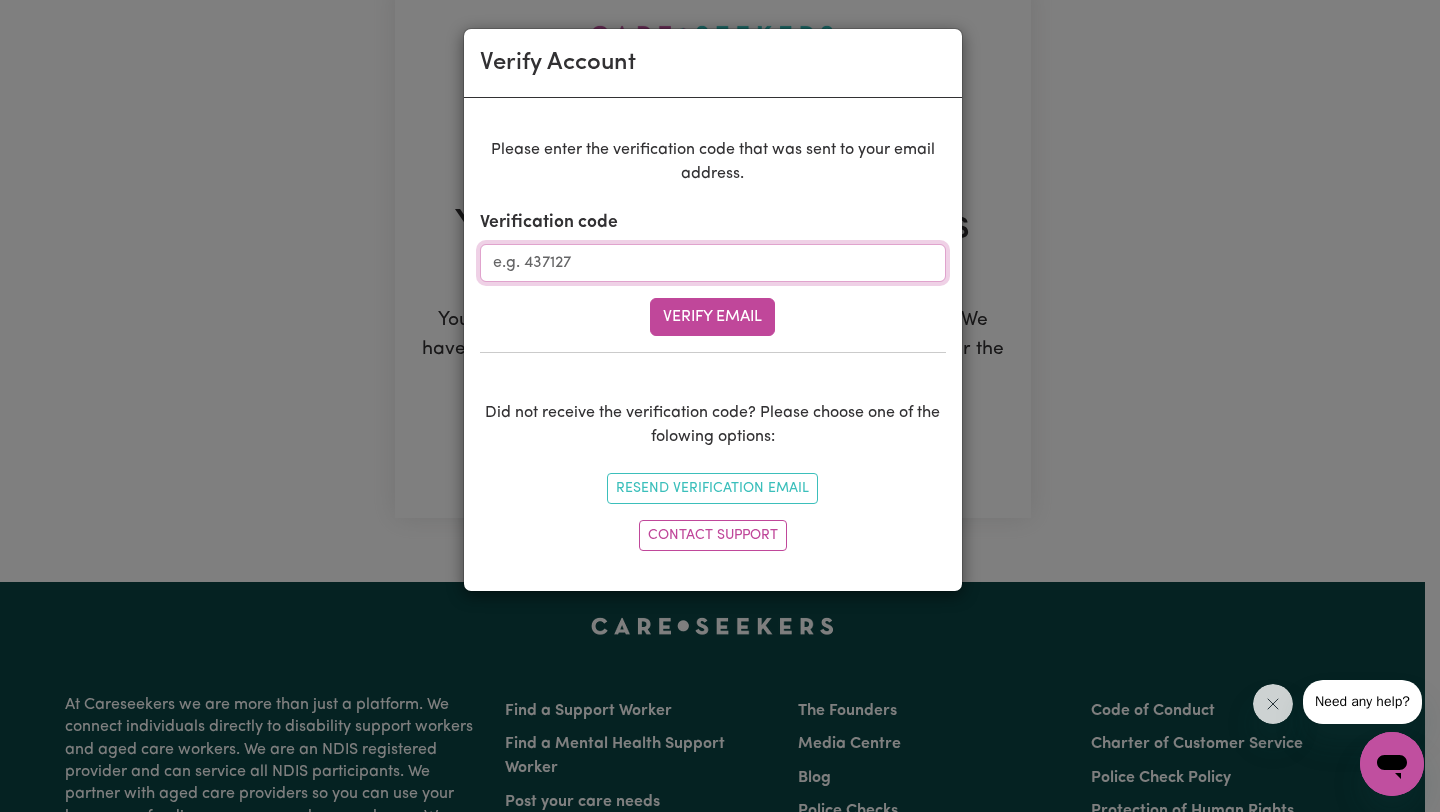 click on "Verification code" at bounding box center [713, 263] 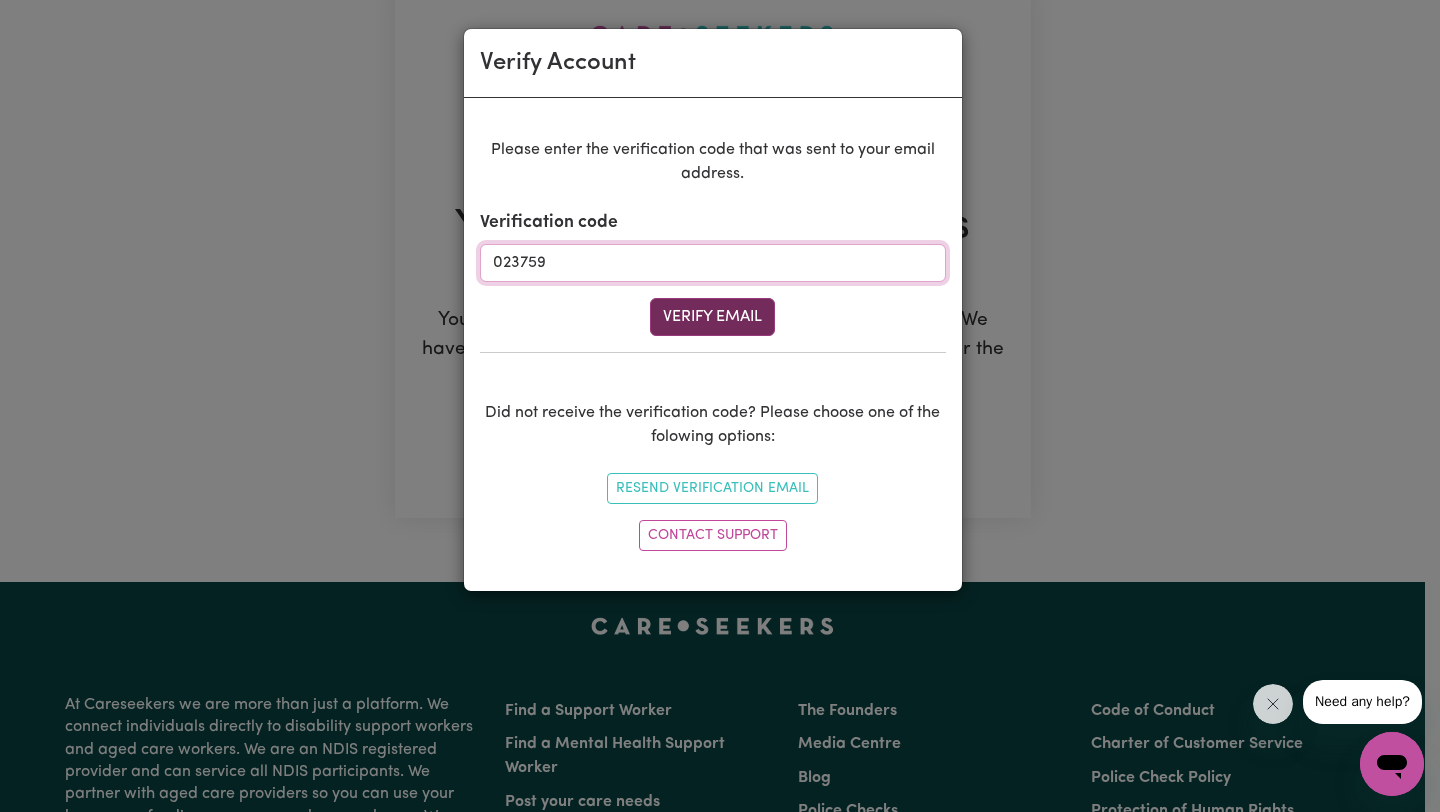 type on "023759" 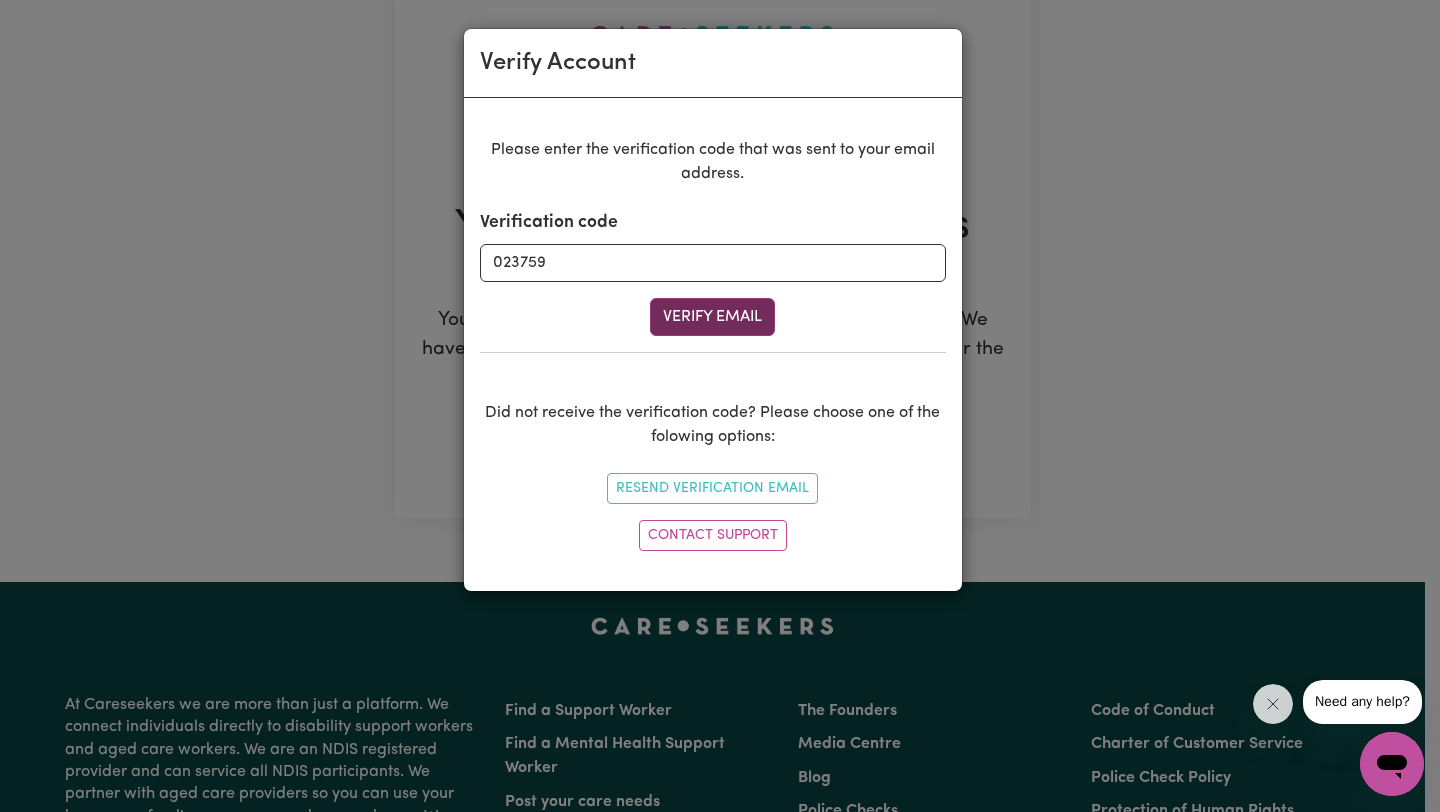 click on "Verify Email" at bounding box center [712, 317] 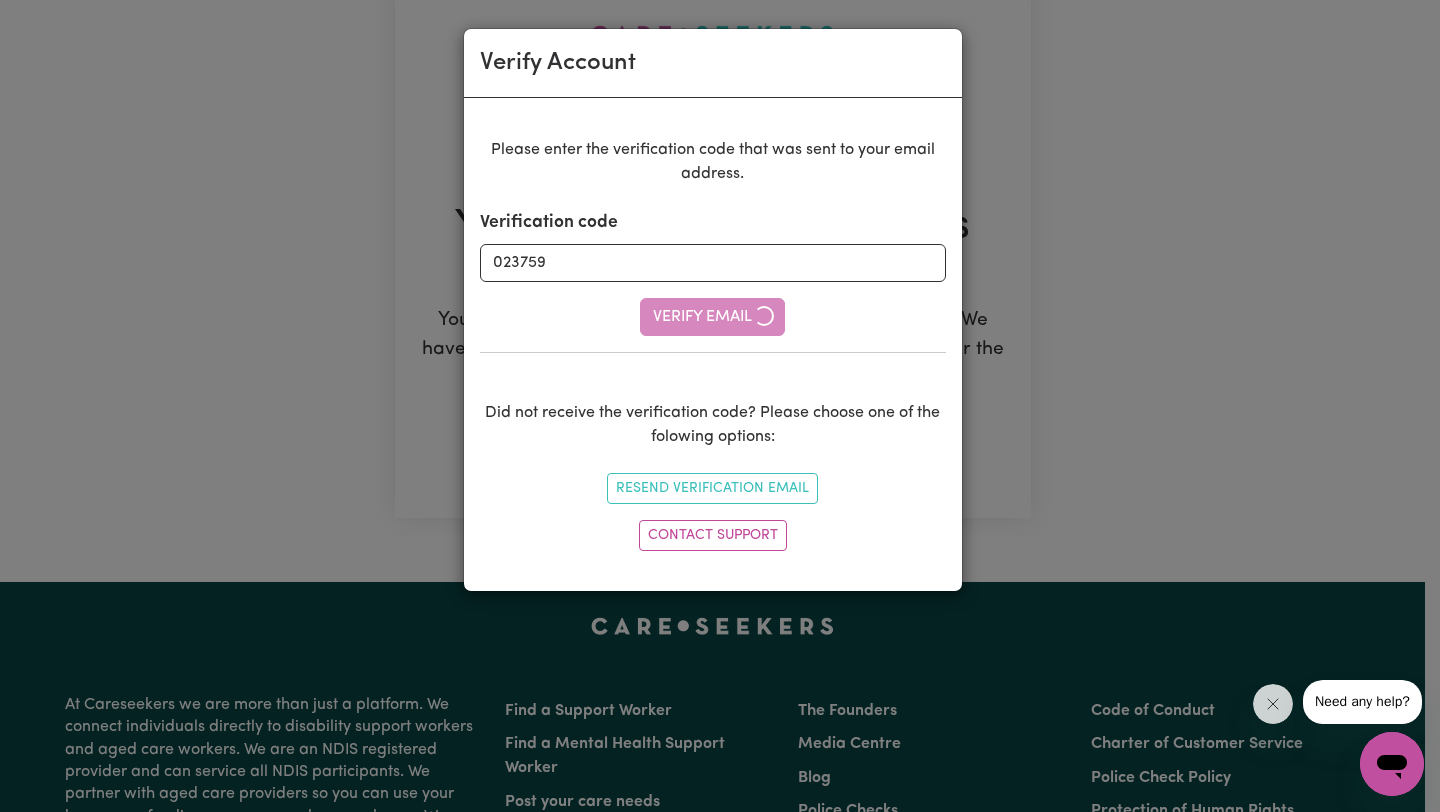 type 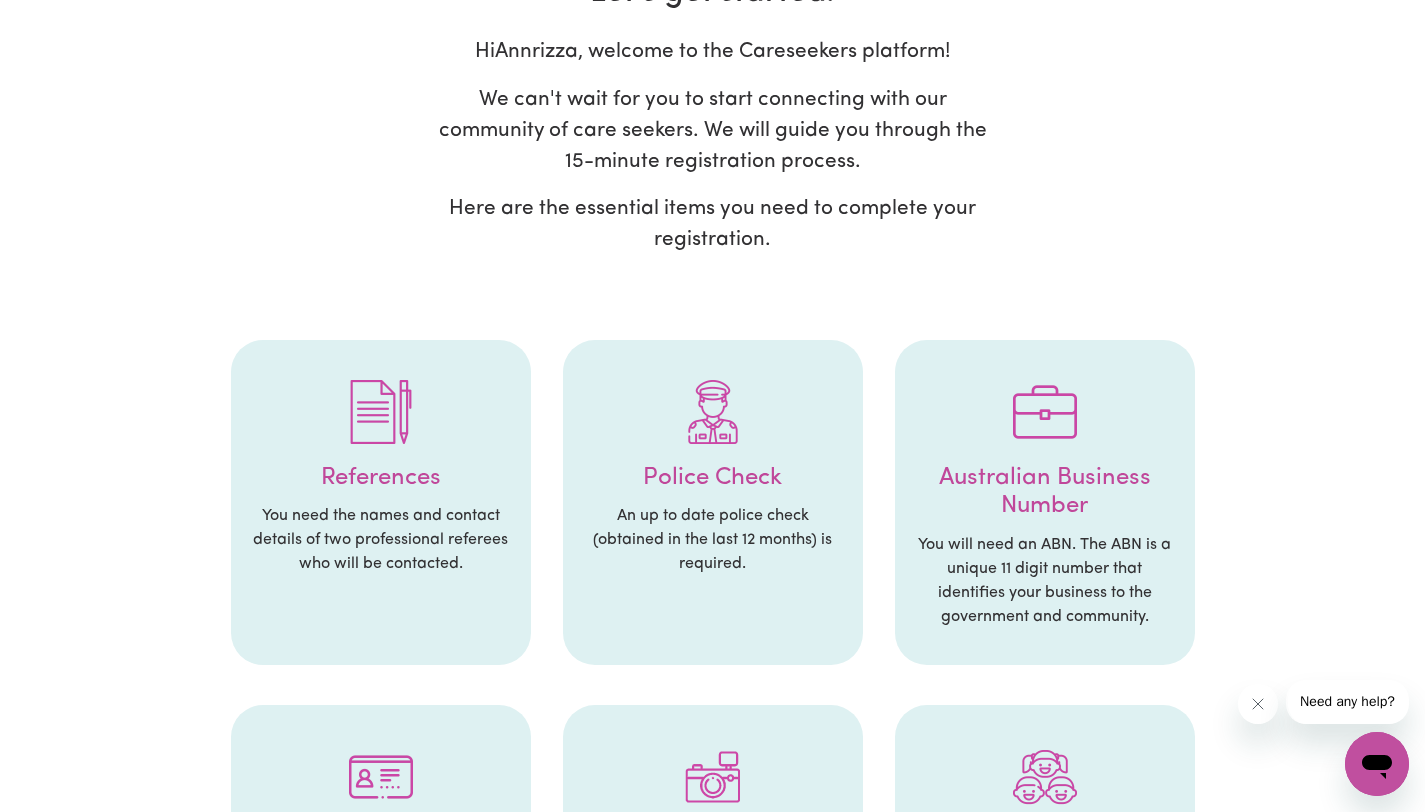 scroll, scrollTop: 0, scrollLeft: 0, axis: both 